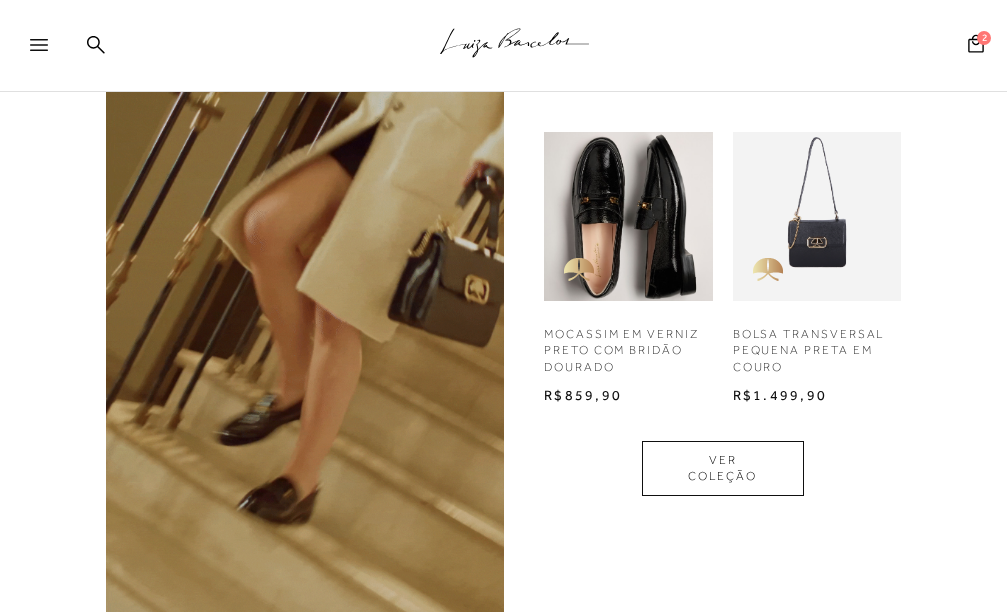 scroll, scrollTop: 1300, scrollLeft: 0, axis: vertical 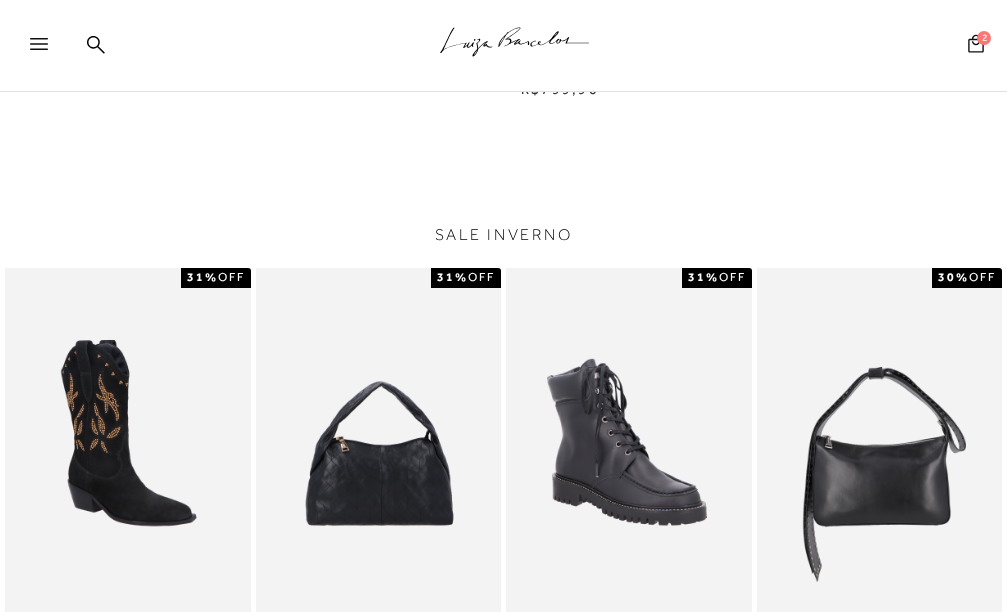 click on "2" at bounding box center [984, 38] 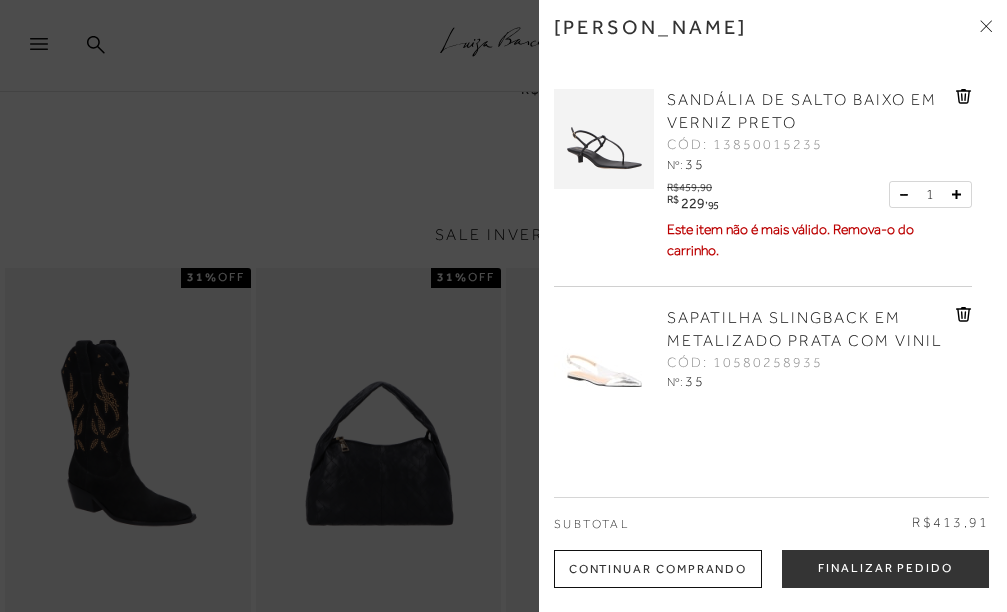 click 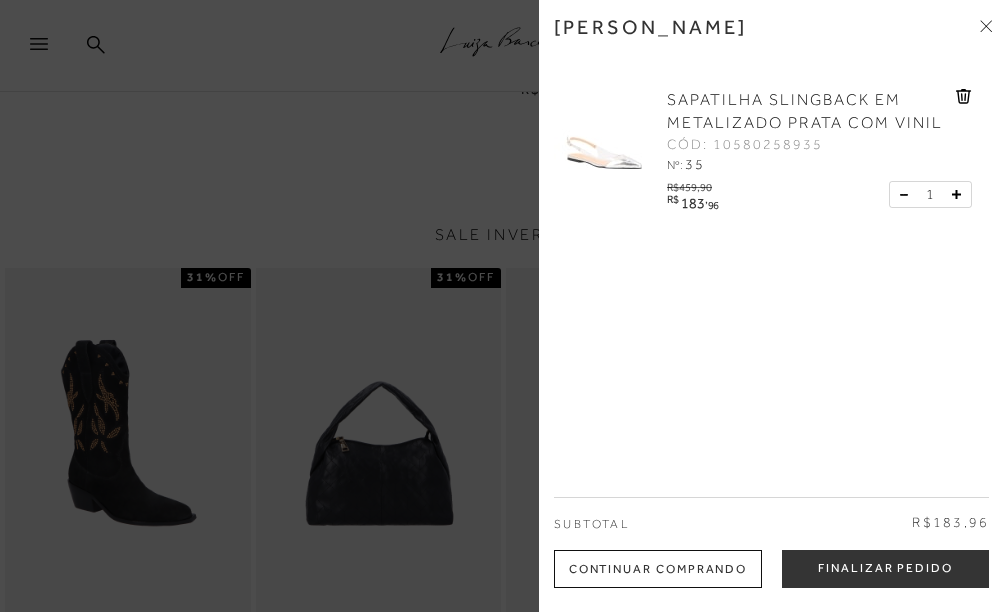 click at bounding box center [503, 306] 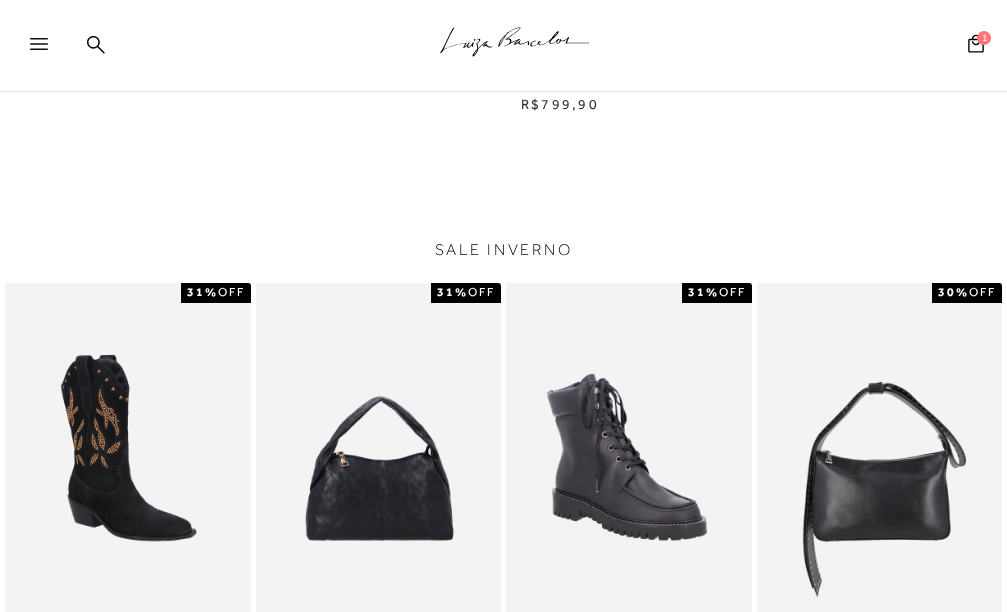 scroll, scrollTop: 2300, scrollLeft: 0, axis: vertical 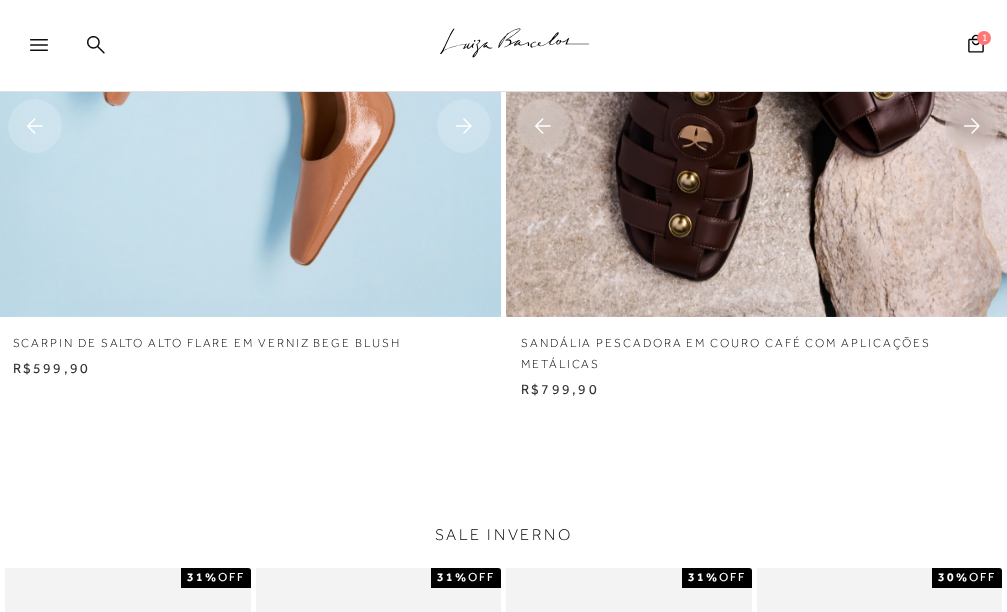 click 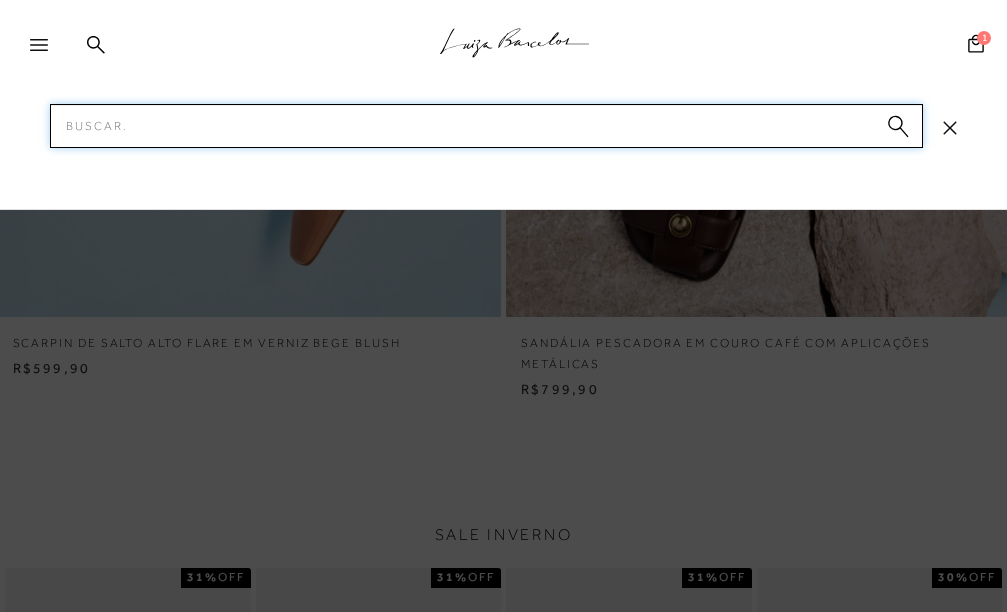 click on "Pesquisar" at bounding box center [486, 126] 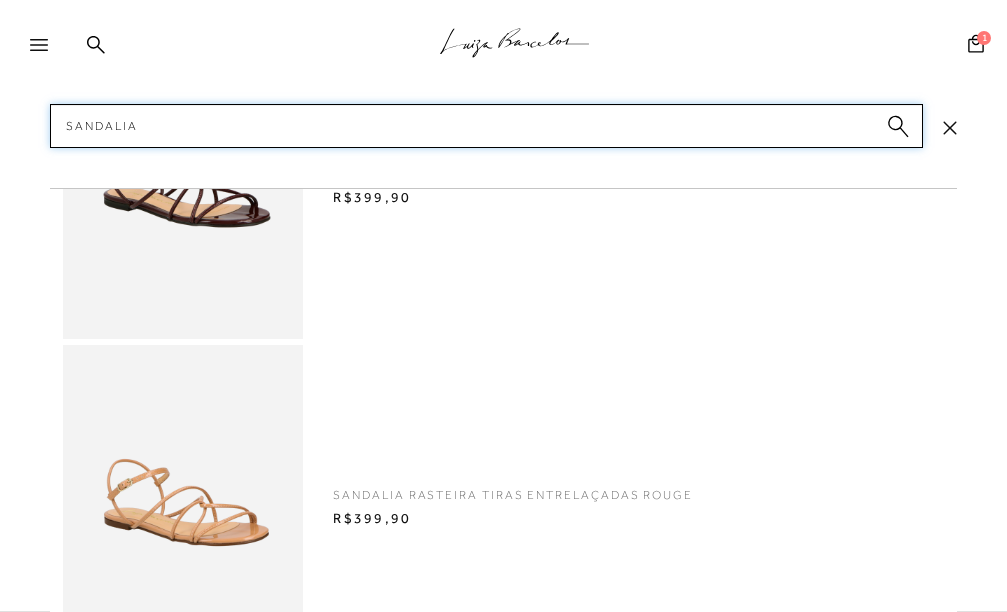 type on "sandalia" 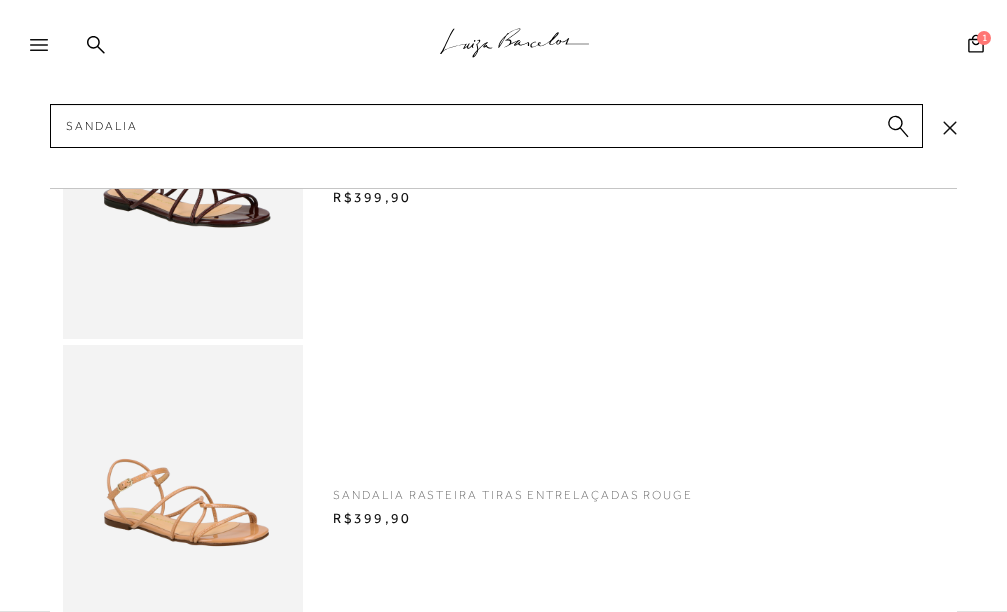 click 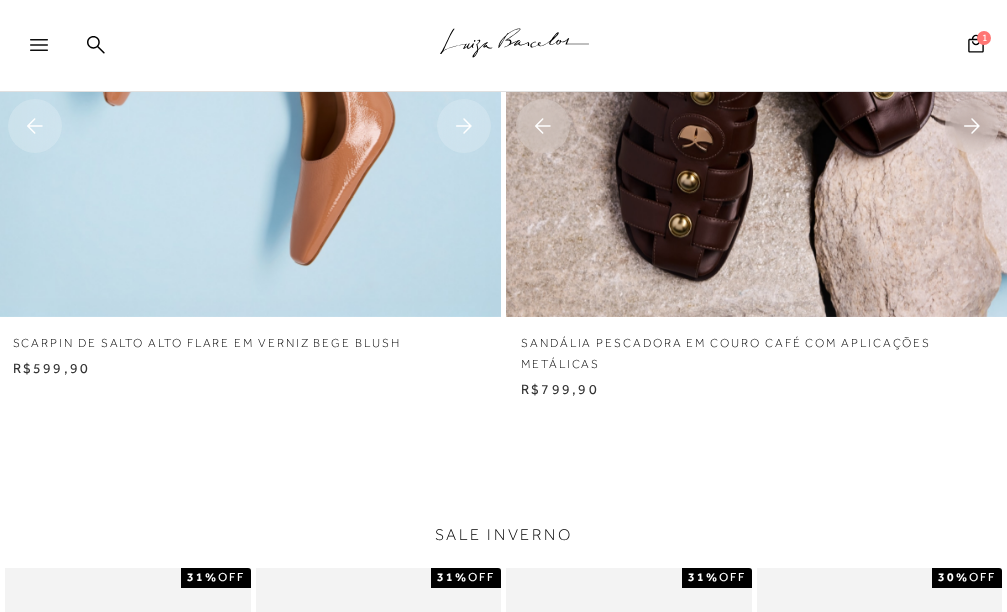 type 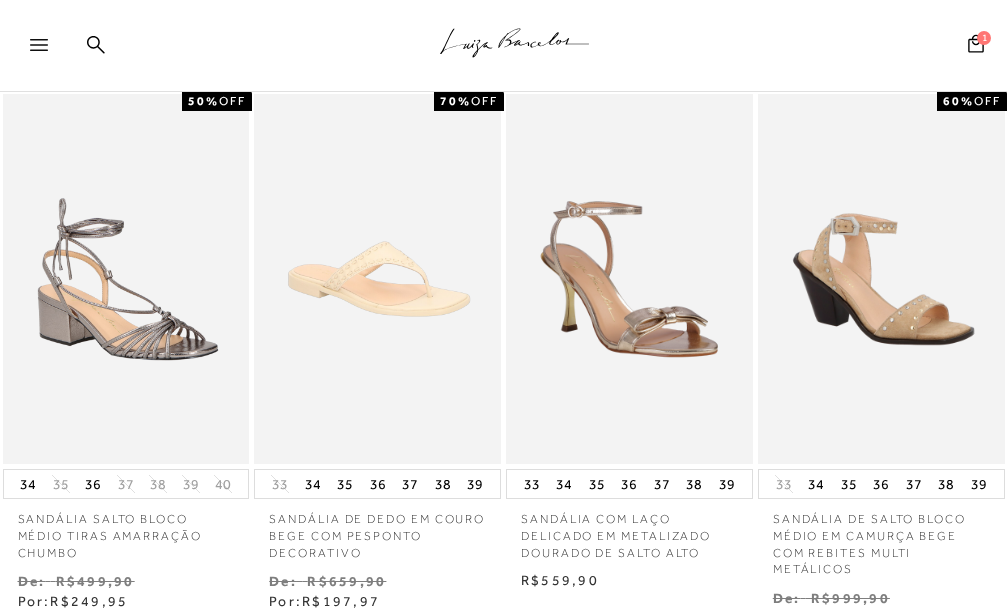 scroll, scrollTop: 0, scrollLeft: 0, axis: both 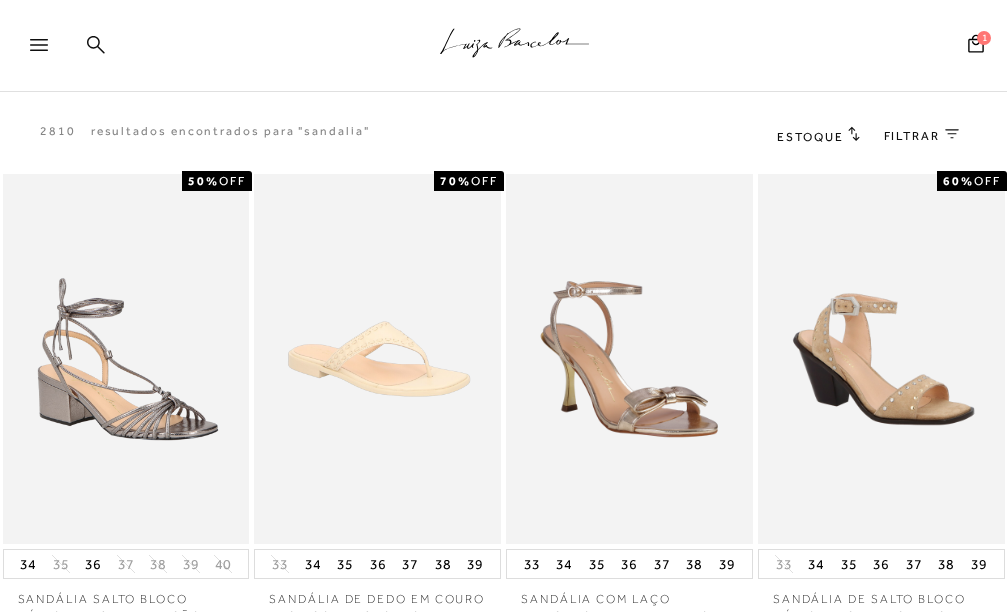 click 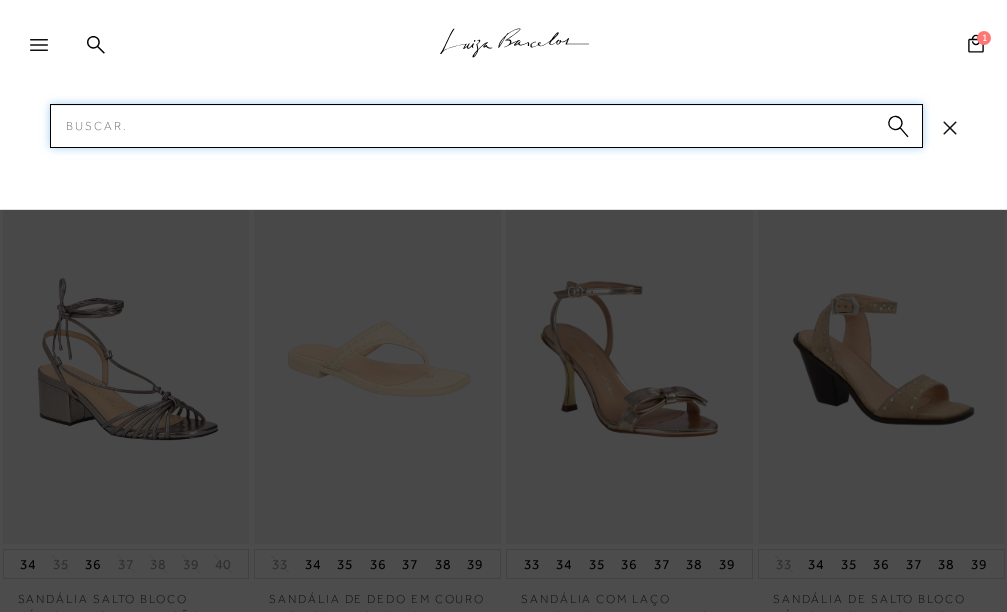 click on "Pesquisar" at bounding box center (486, 126) 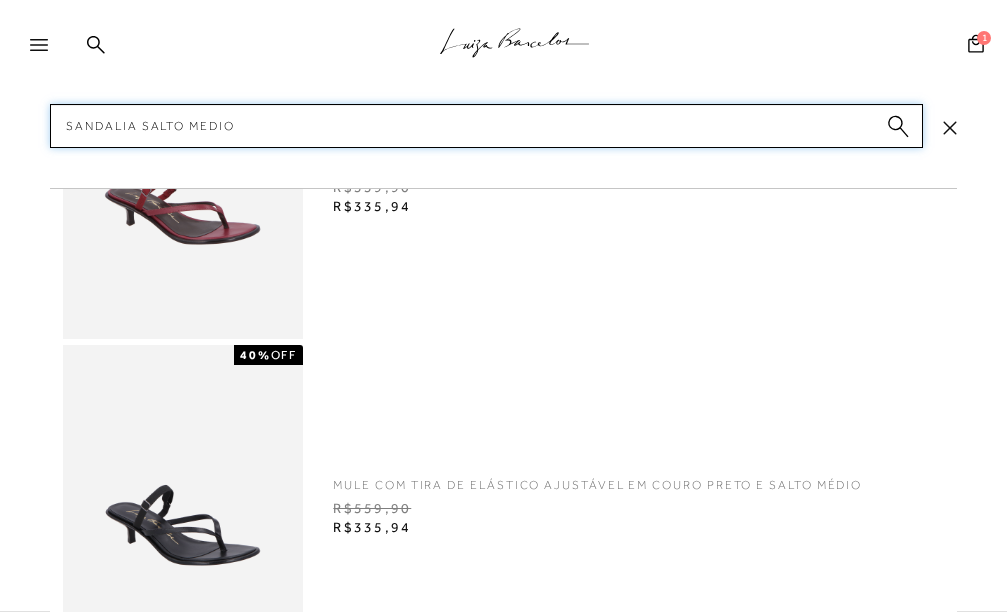 type on "sandalia salto medio" 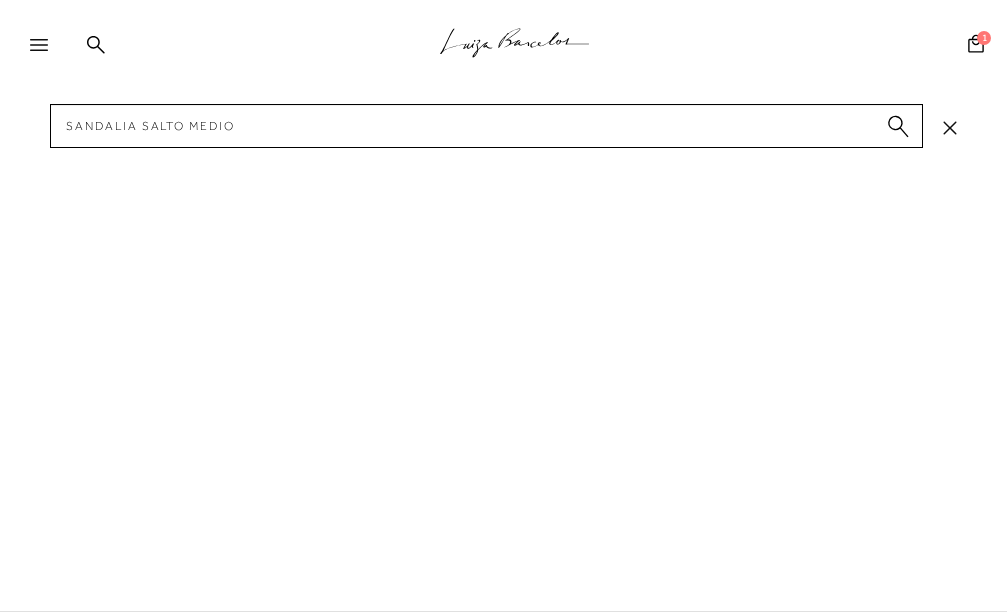 click 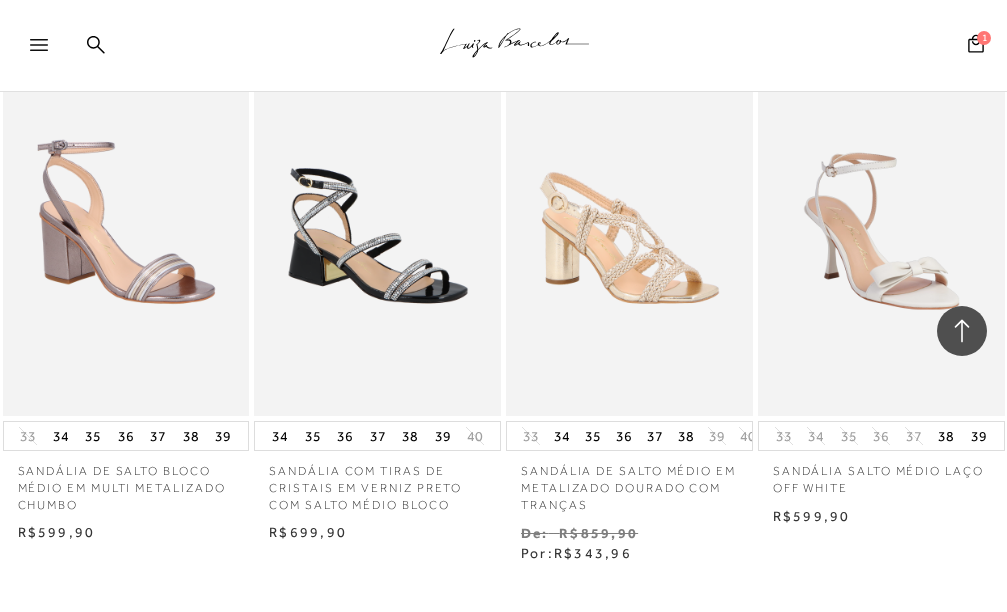 scroll, scrollTop: 1400, scrollLeft: 0, axis: vertical 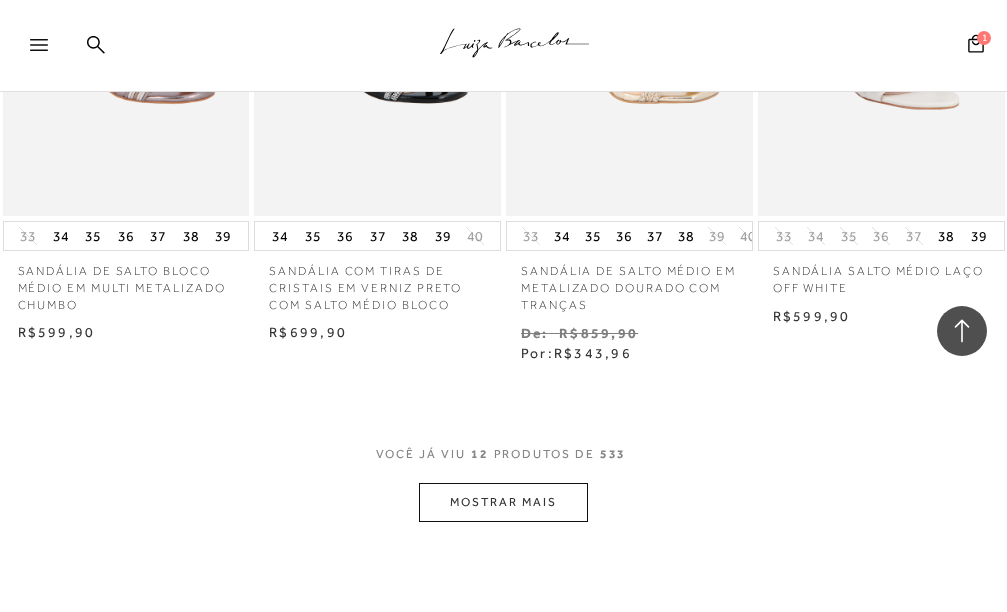 click on "MOSTRAR MAIS" at bounding box center (503, 502) 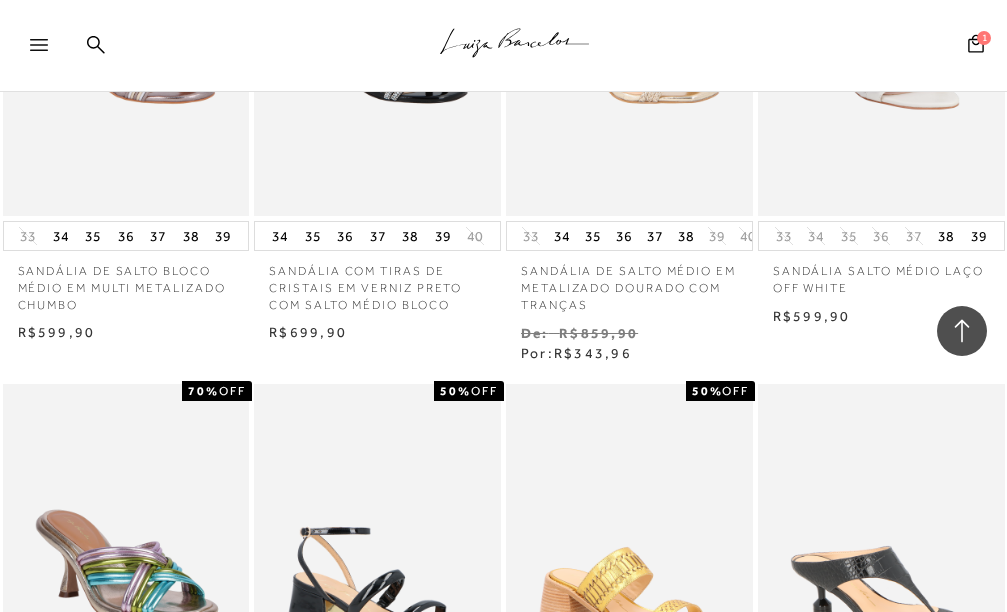 scroll, scrollTop: 1, scrollLeft: 0, axis: vertical 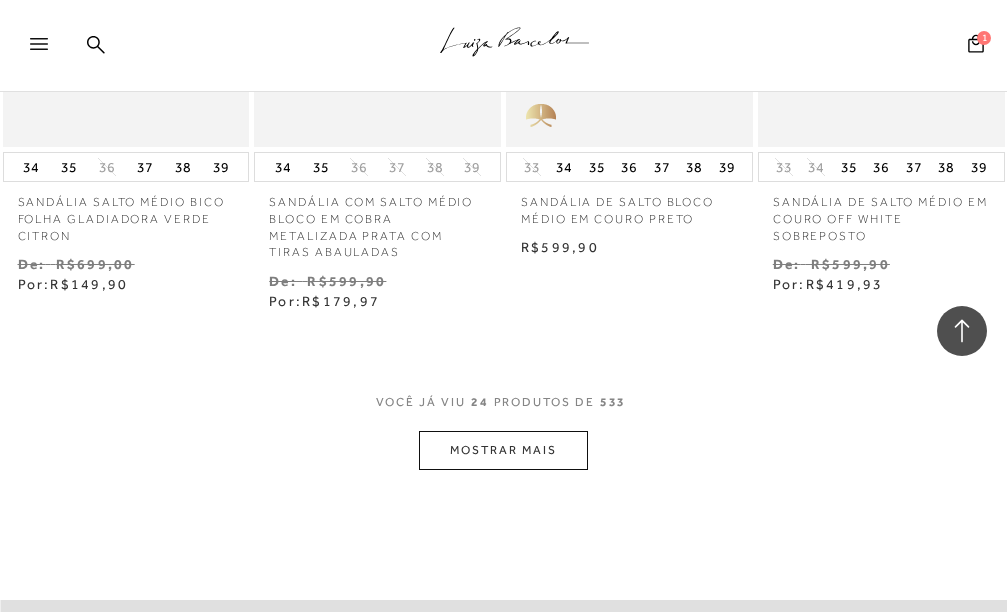 click on "MOSTRAR MAIS" at bounding box center [503, 450] 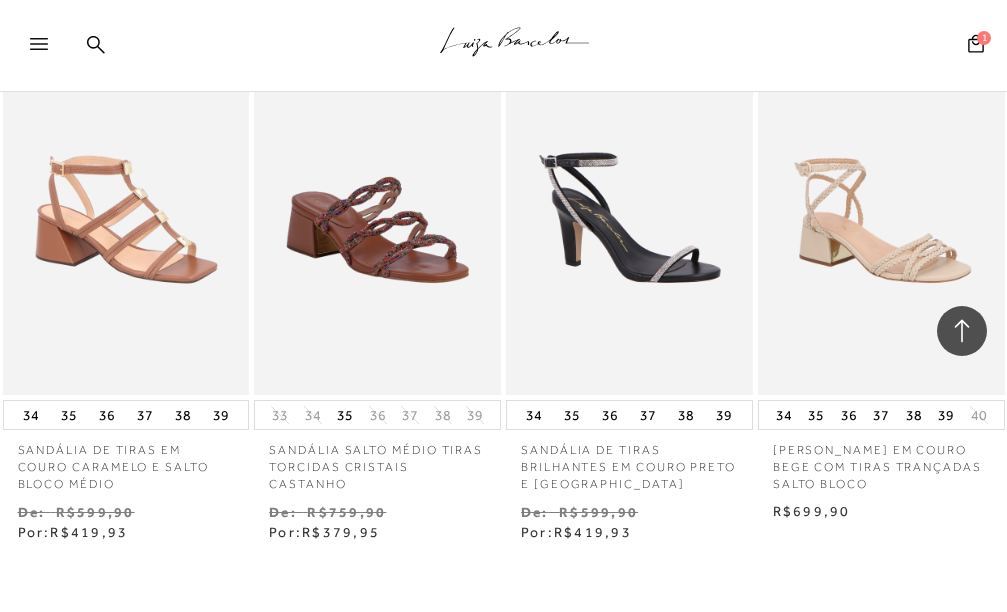 scroll, scrollTop: 4800, scrollLeft: 0, axis: vertical 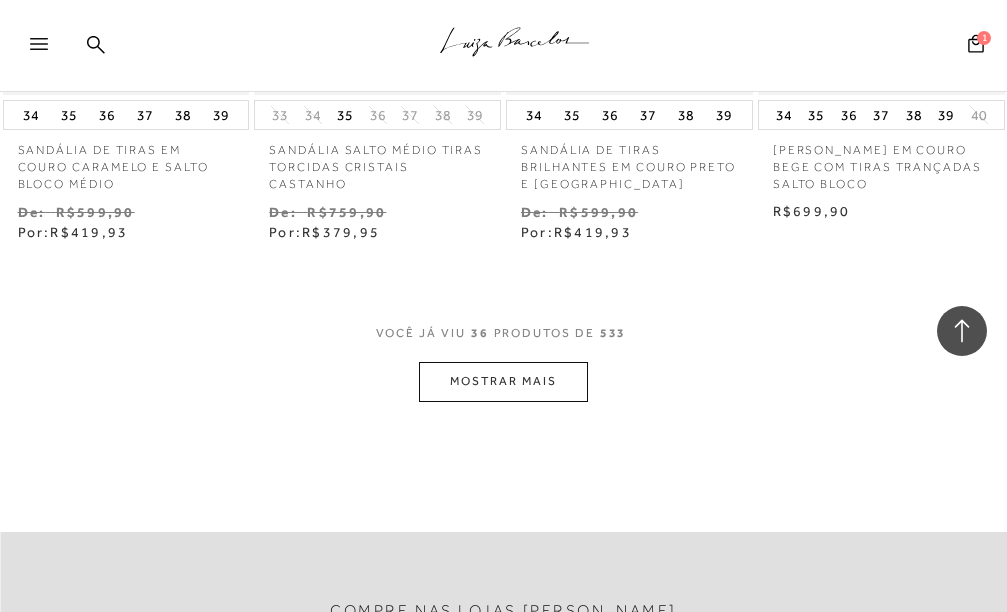 click on "MOSTRAR MAIS" at bounding box center (503, 381) 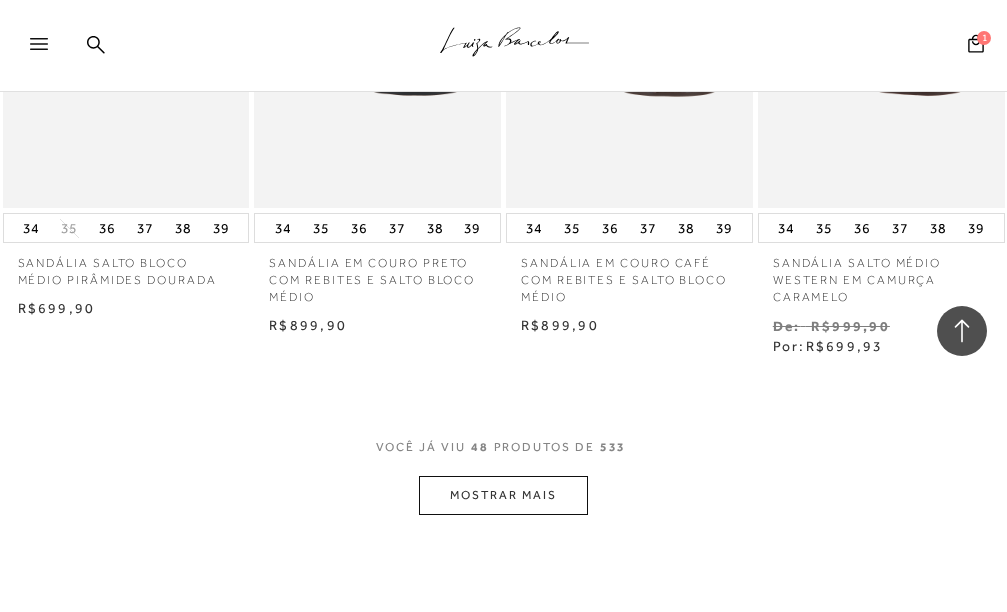 scroll, scrollTop: 6400, scrollLeft: 0, axis: vertical 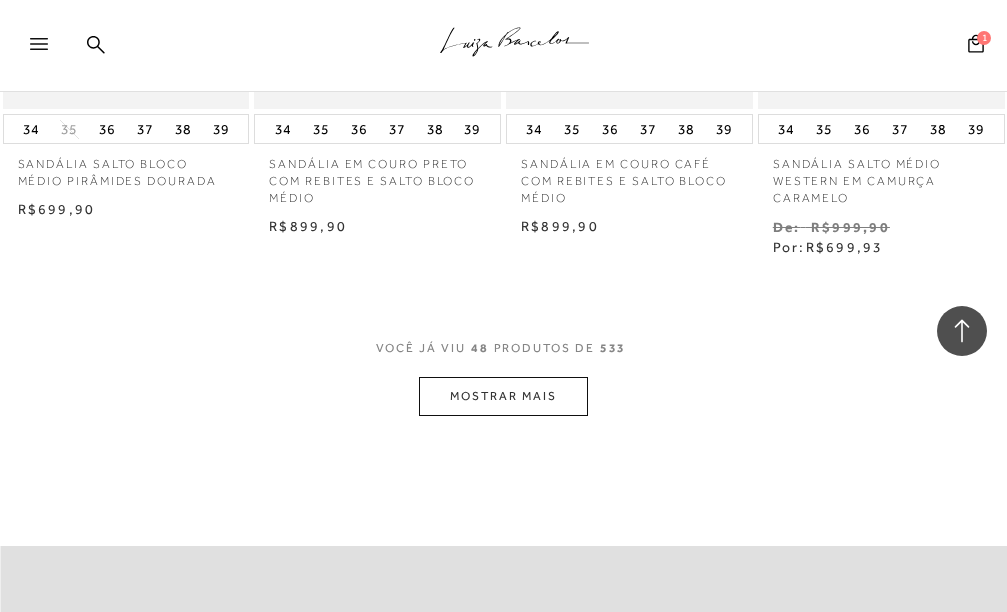 click on "MOSTRAR MAIS" at bounding box center [503, 396] 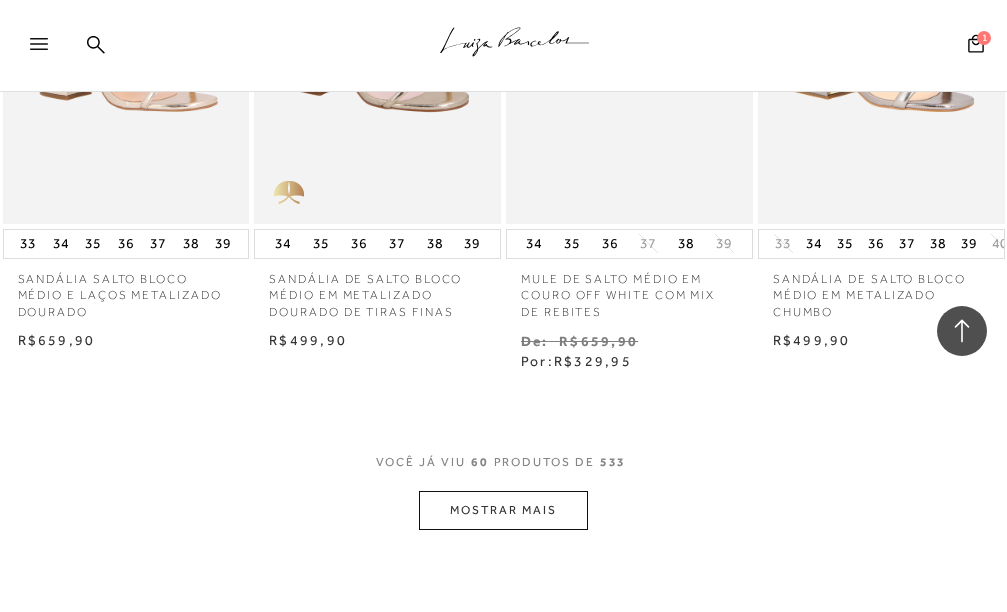scroll, scrollTop: 8000, scrollLeft: 0, axis: vertical 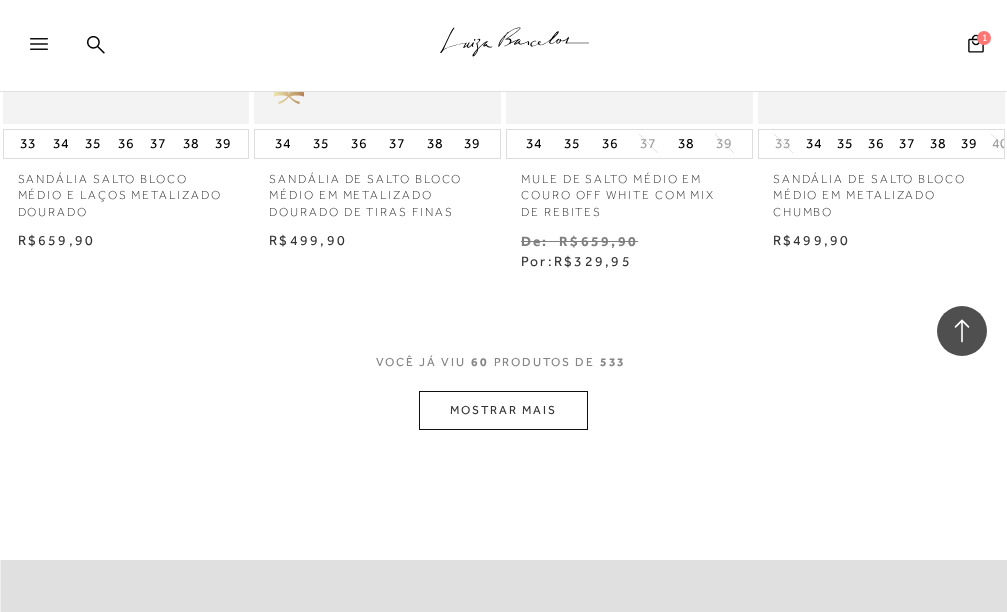 click on "MOSTRAR MAIS" at bounding box center (503, 410) 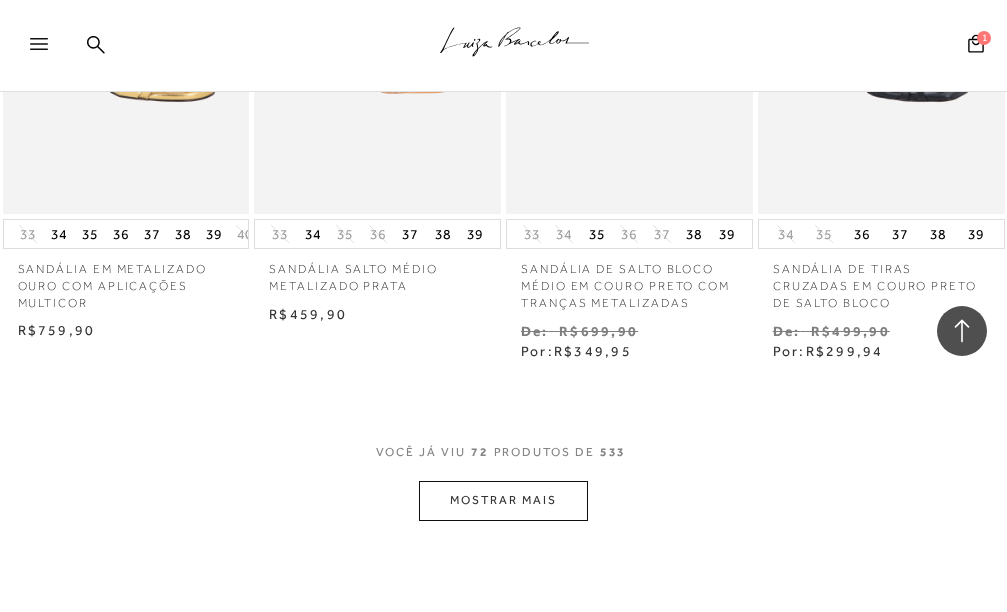 scroll, scrollTop: 9600, scrollLeft: 0, axis: vertical 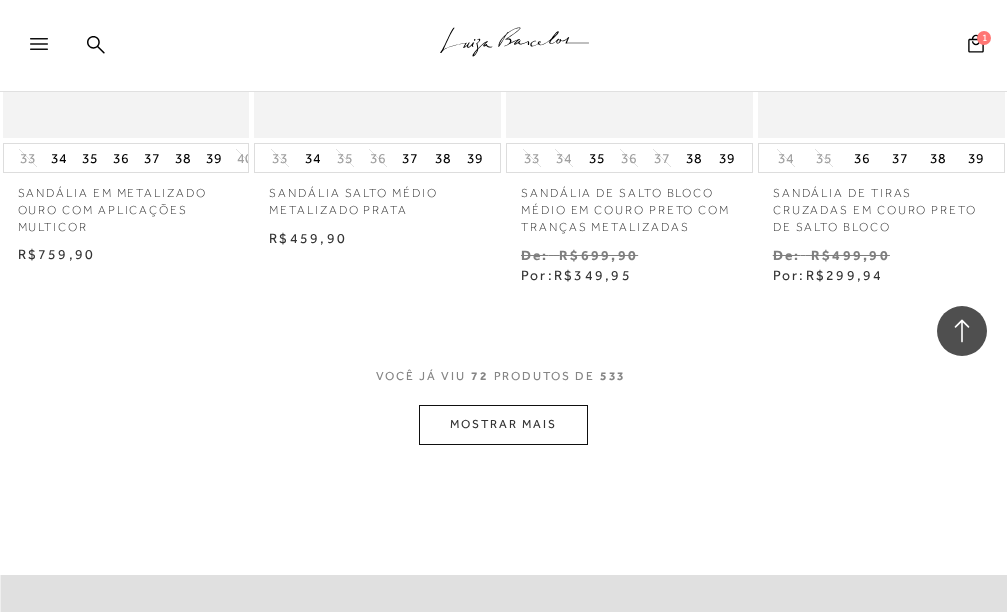 click on "MOSTRAR MAIS" at bounding box center (503, 424) 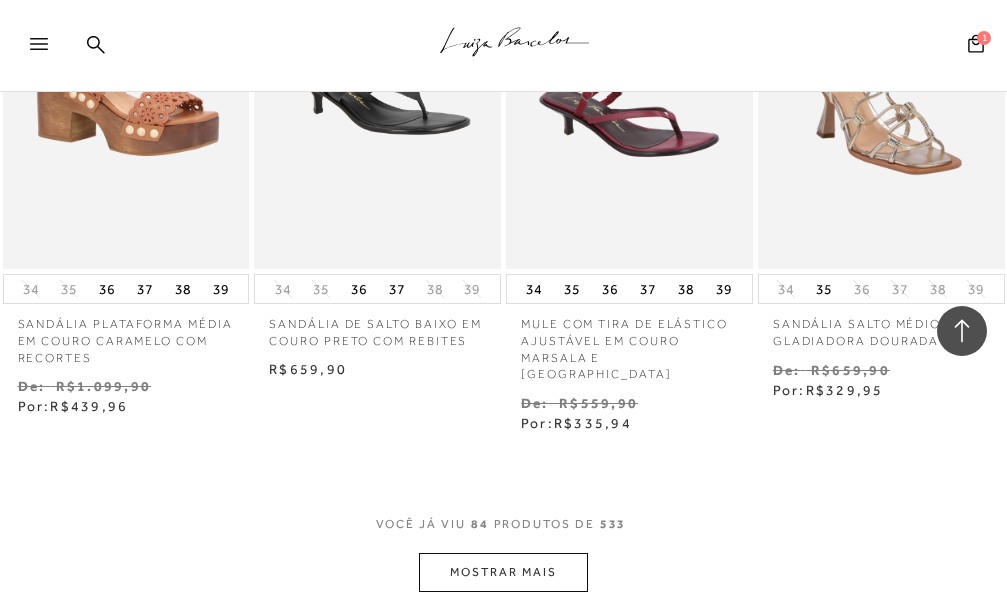 scroll, scrollTop: 11200, scrollLeft: 0, axis: vertical 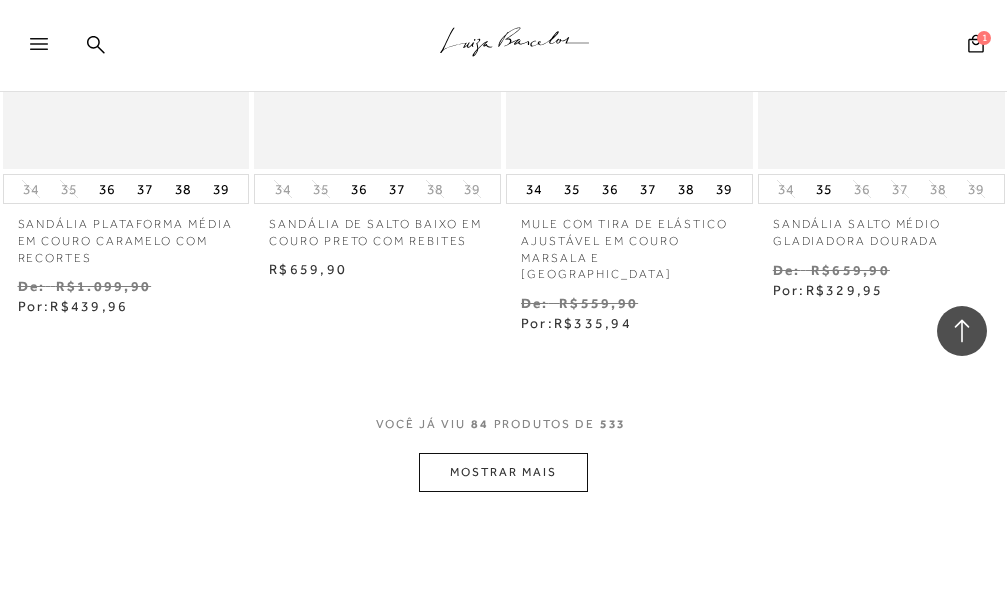 click on "MOSTRAR MAIS" at bounding box center (503, 472) 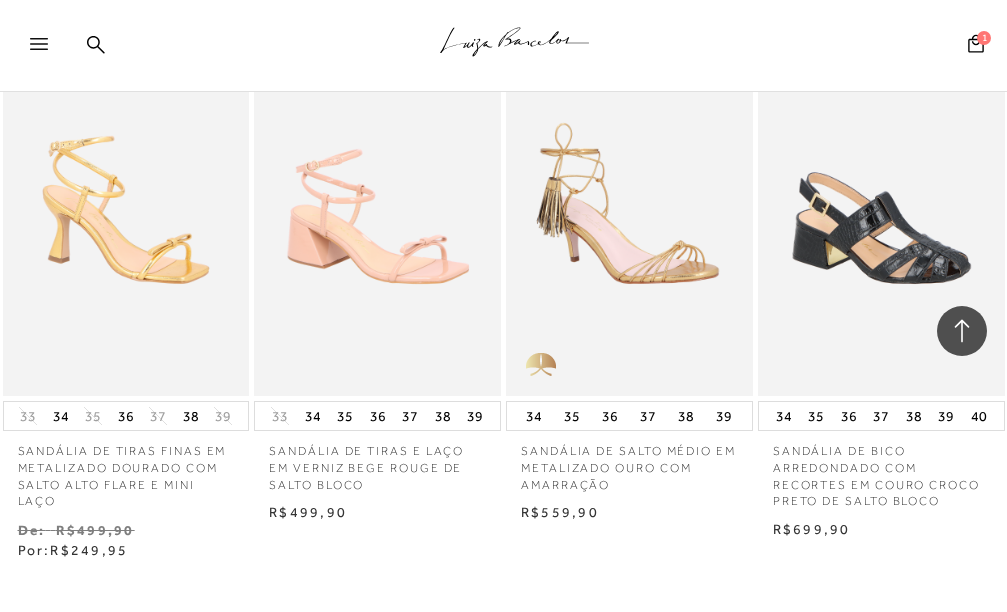 scroll, scrollTop: 12900, scrollLeft: 0, axis: vertical 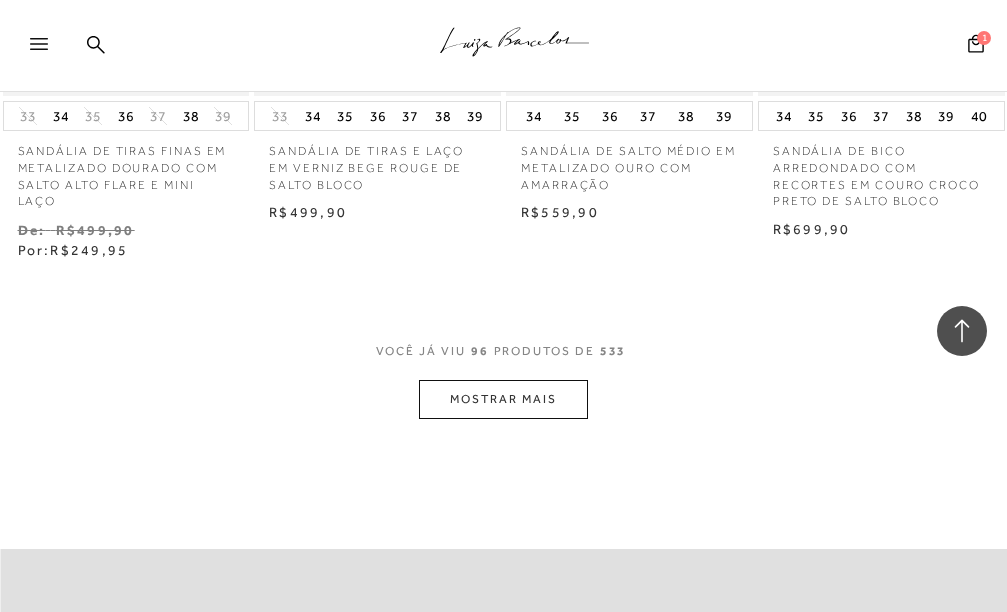 click on "MOSTRAR MAIS" at bounding box center (503, 399) 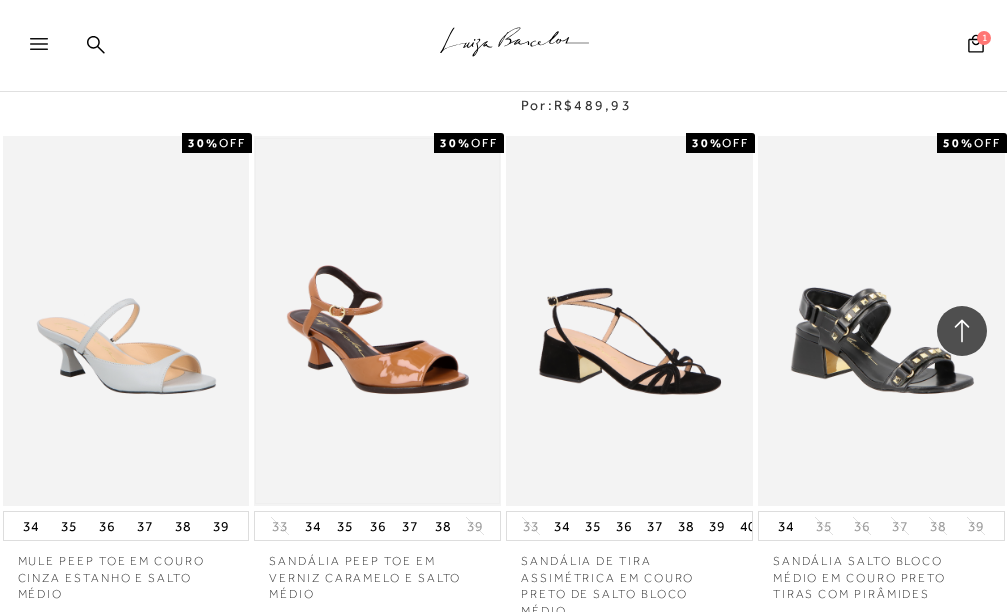scroll, scrollTop: 13700, scrollLeft: 0, axis: vertical 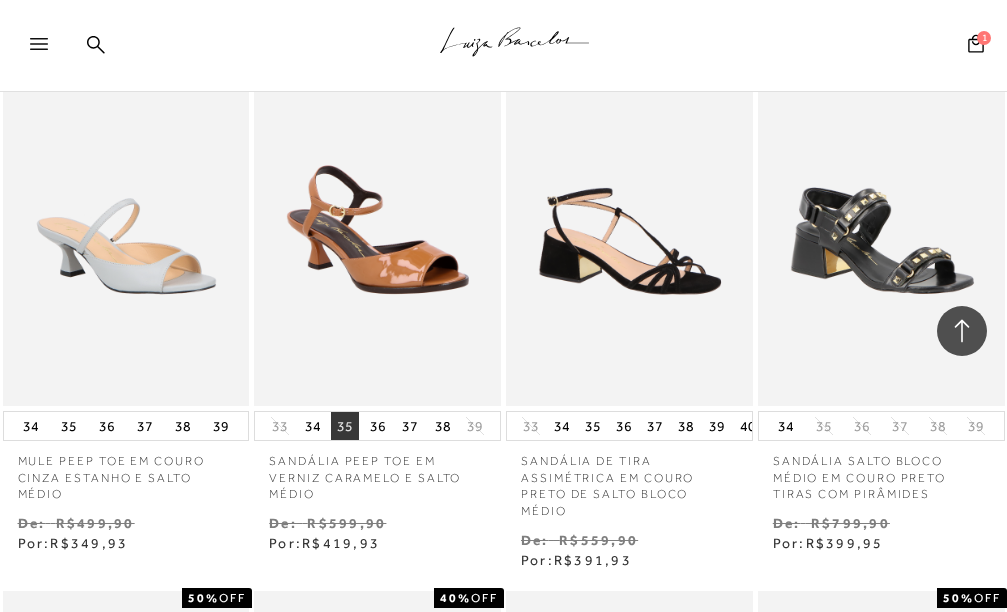 click on "35" at bounding box center [345, 426] 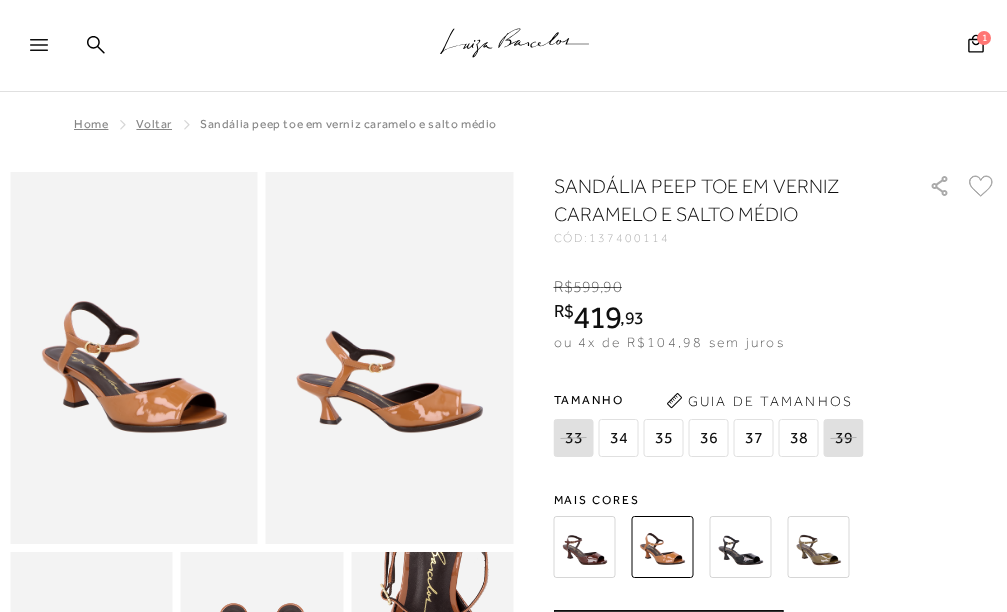 scroll, scrollTop: 100, scrollLeft: 0, axis: vertical 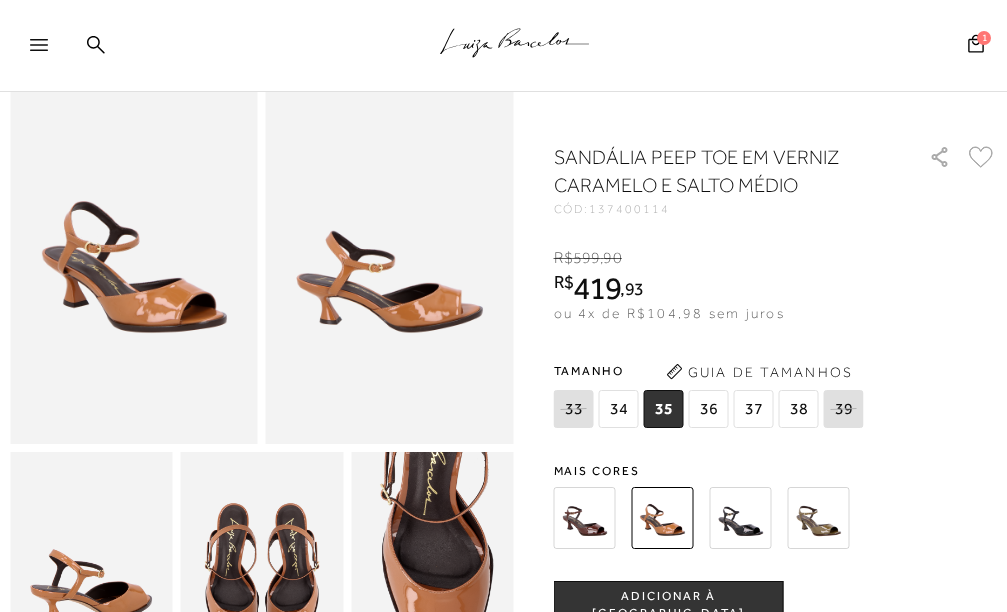 click at bounding box center [819, 518] 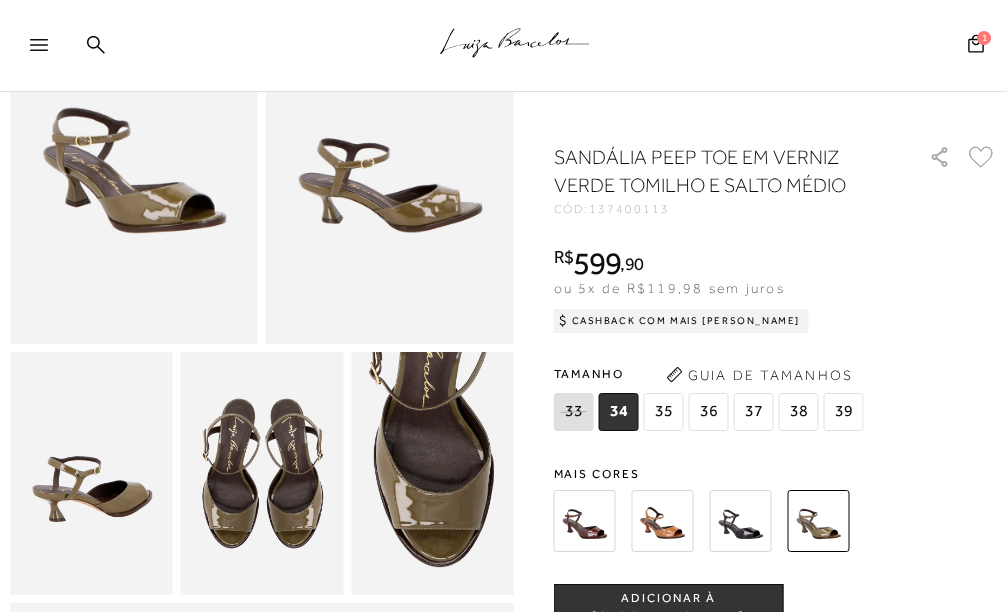 scroll, scrollTop: 0, scrollLeft: 0, axis: both 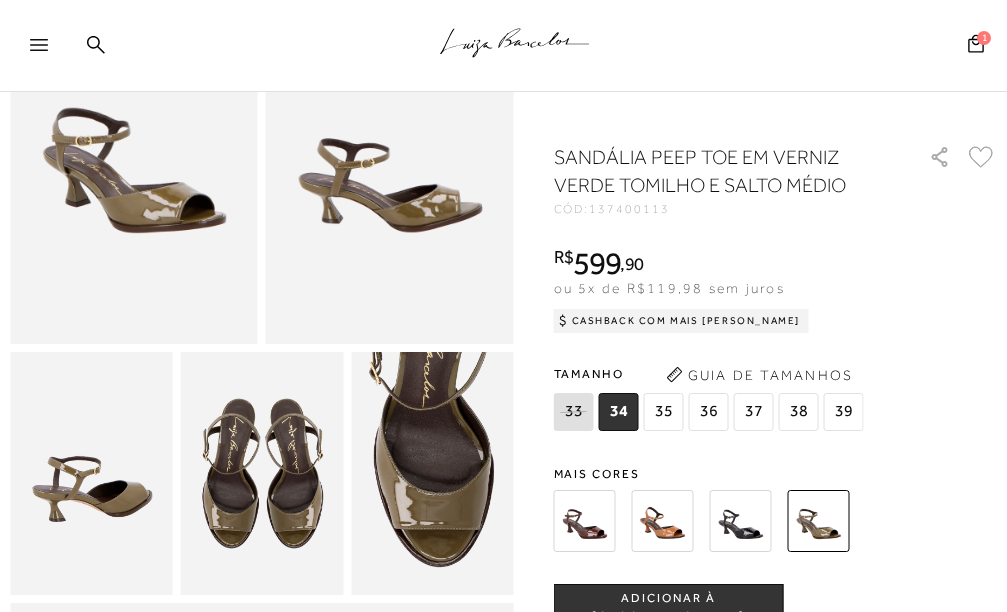 click at bounding box center (663, 521) 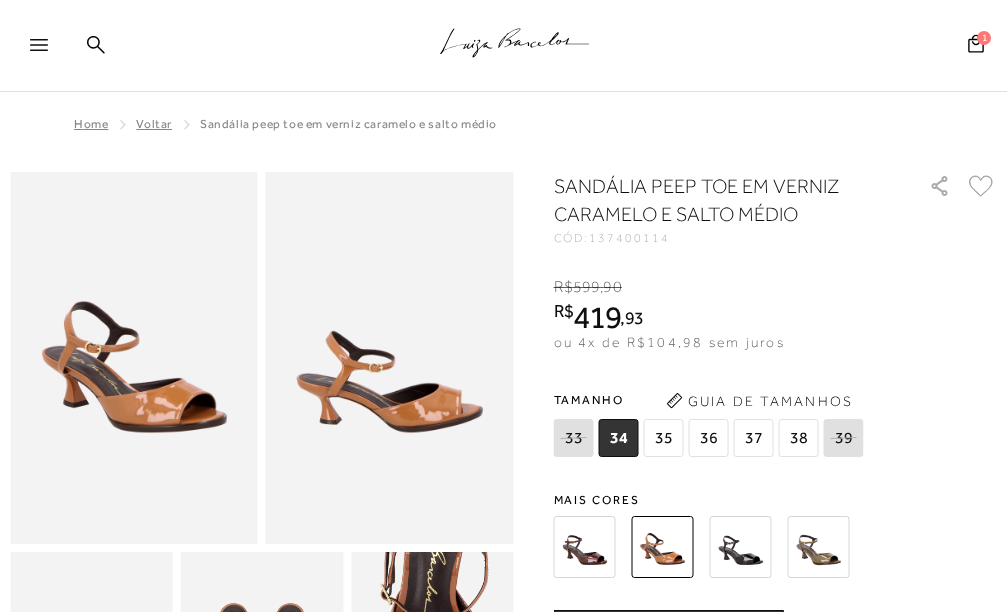scroll, scrollTop: 500, scrollLeft: 0, axis: vertical 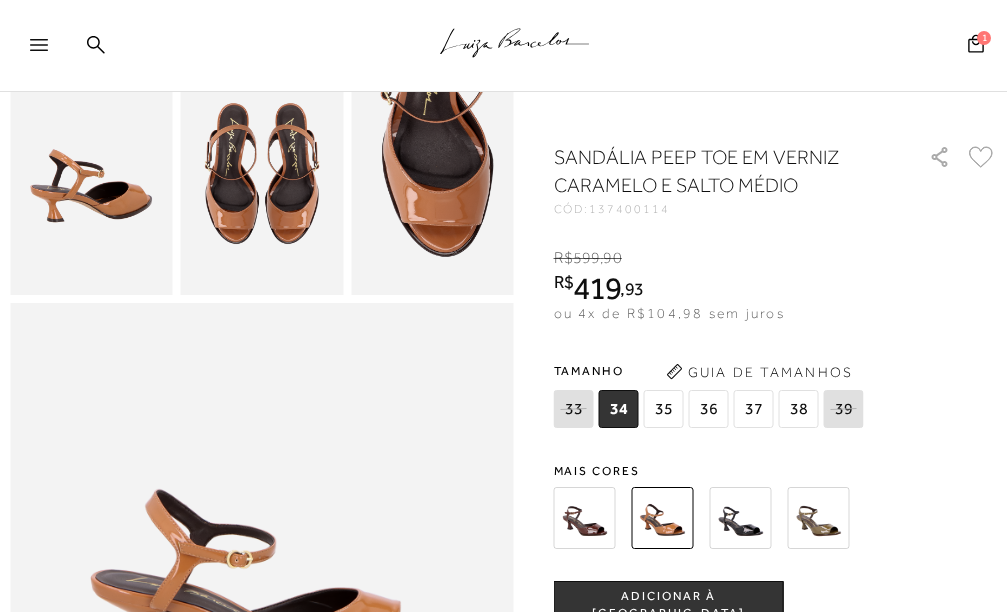 click on "35" at bounding box center (664, 409) 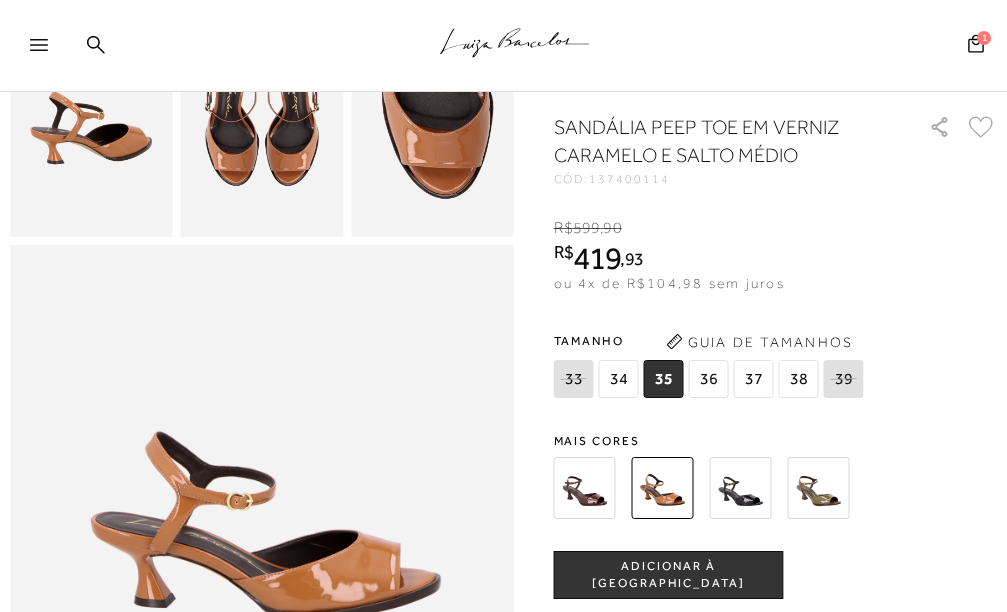 scroll, scrollTop: 600, scrollLeft: 0, axis: vertical 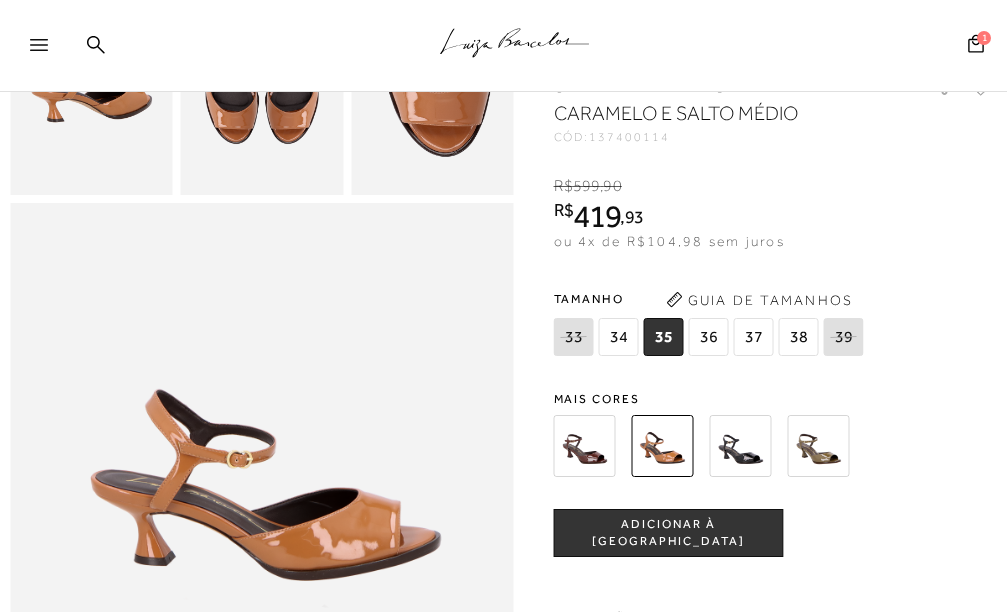 click on "ADICIONAR À [GEOGRAPHIC_DATA]" at bounding box center (669, 533) 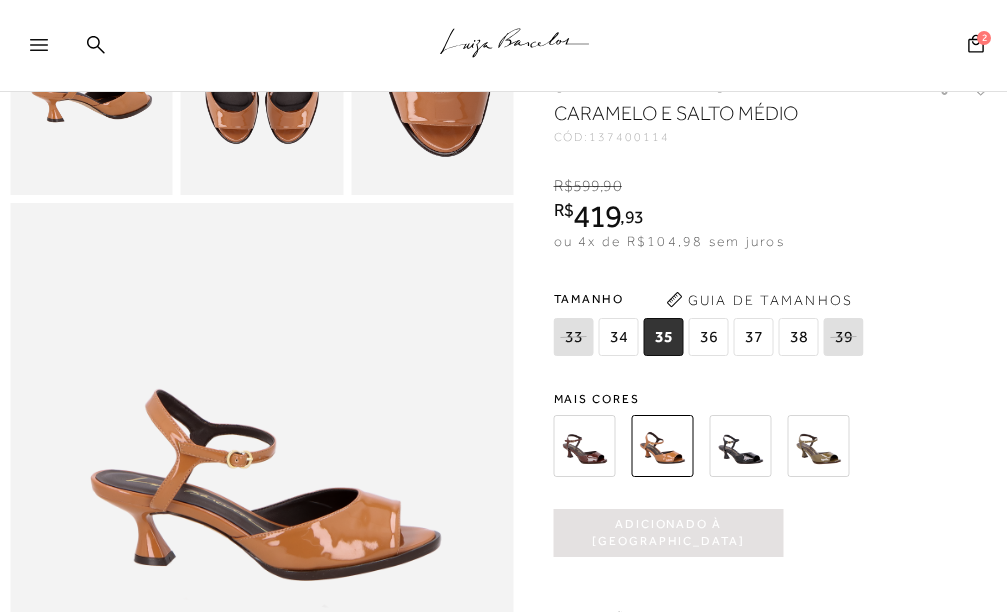 scroll, scrollTop: 0, scrollLeft: 0, axis: both 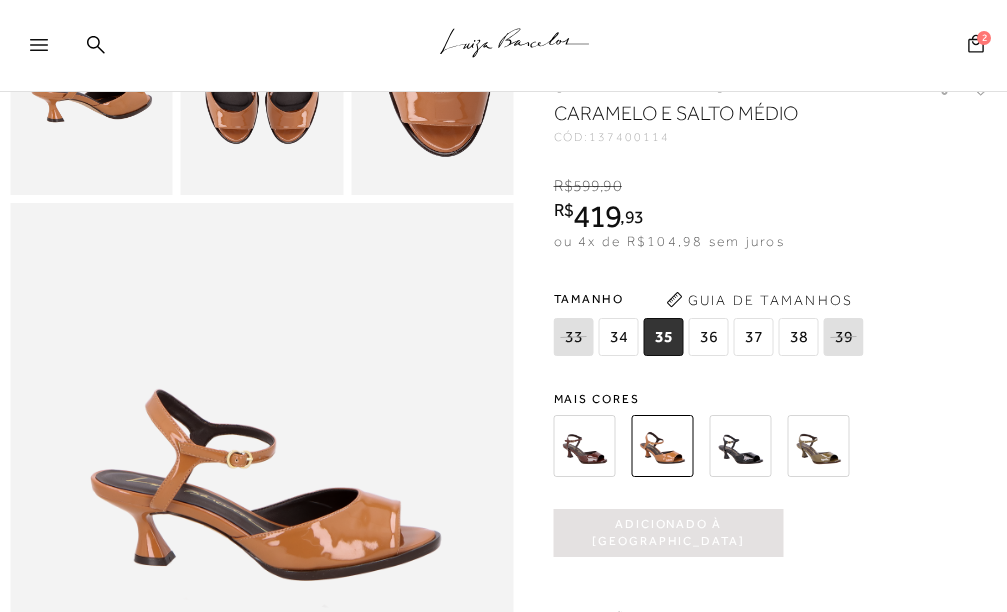 click on "2" at bounding box center (984, 37) 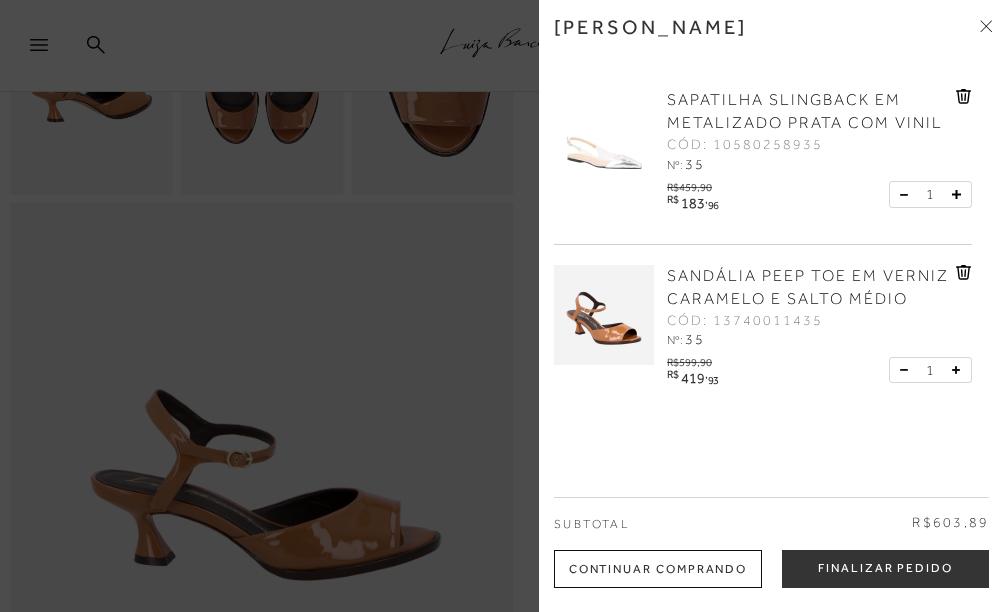 click 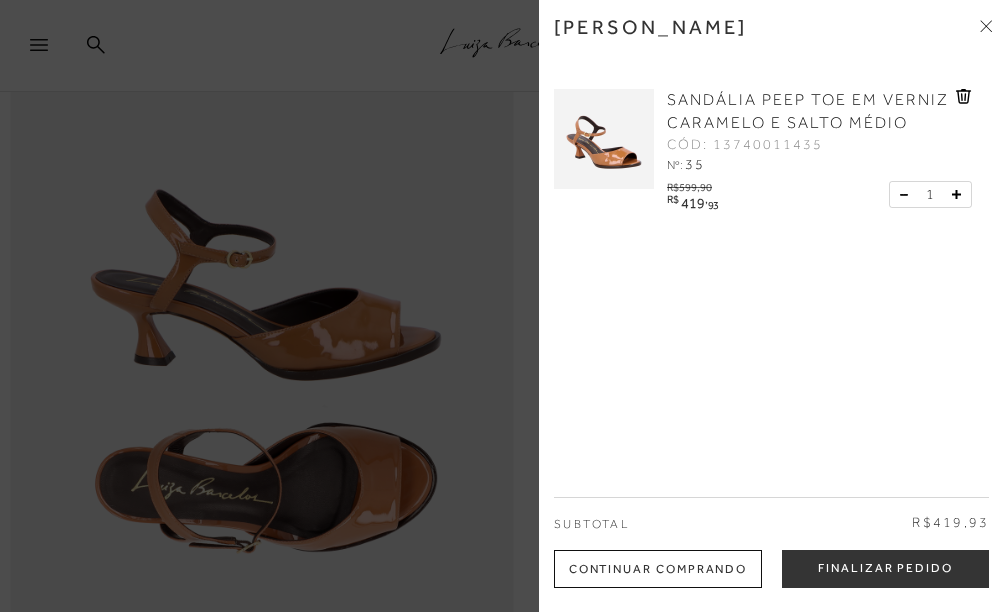 scroll, scrollTop: 900, scrollLeft: 0, axis: vertical 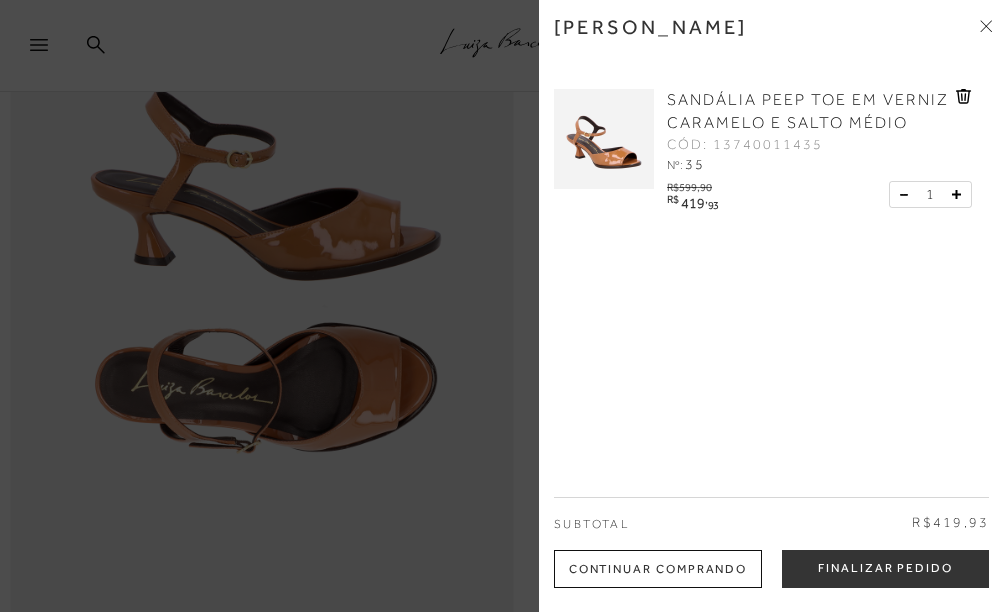 click on "Finalizar Pedido" at bounding box center [885, 569] 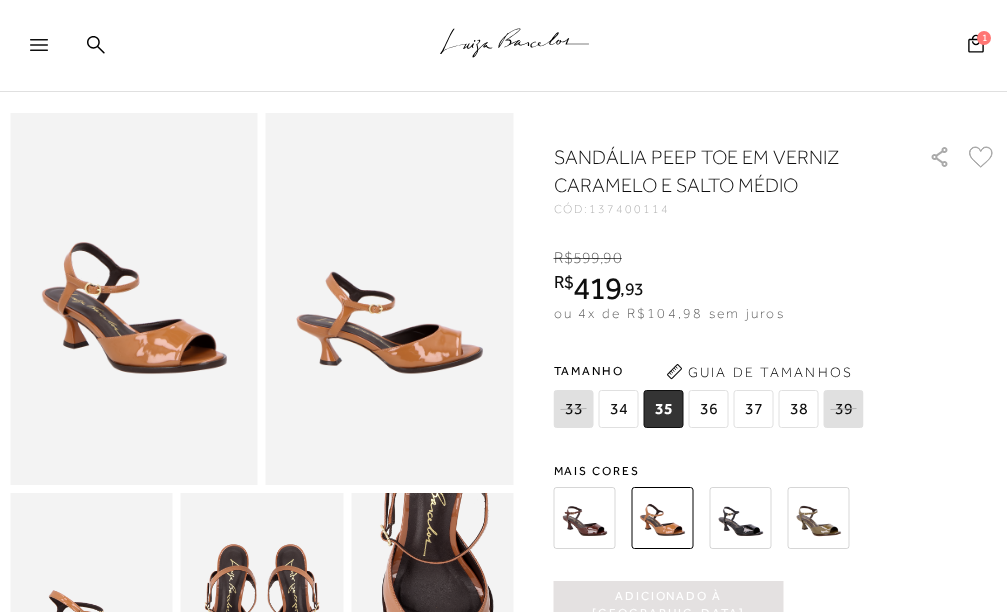 scroll, scrollTop: 0, scrollLeft: 0, axis: both 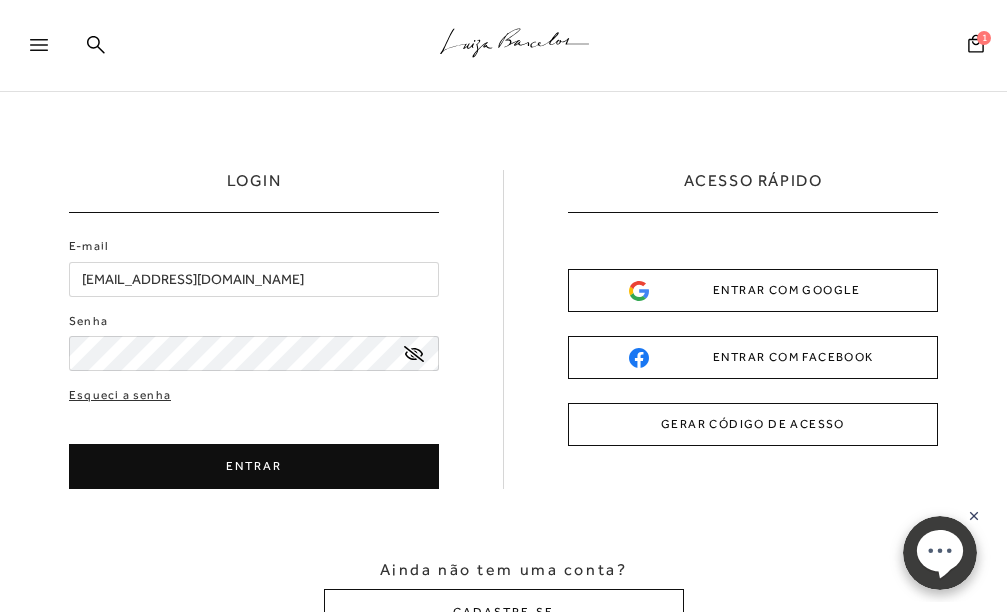 click on "ENTRAR" at bounding box center [254, 466] 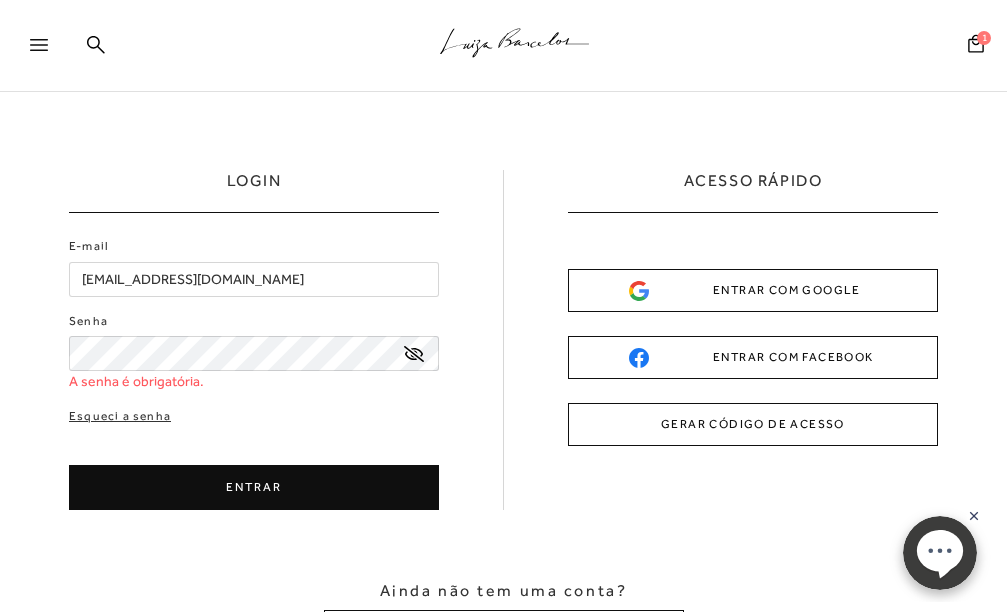 click on "LOGIN" at bounding box center [254, 191] 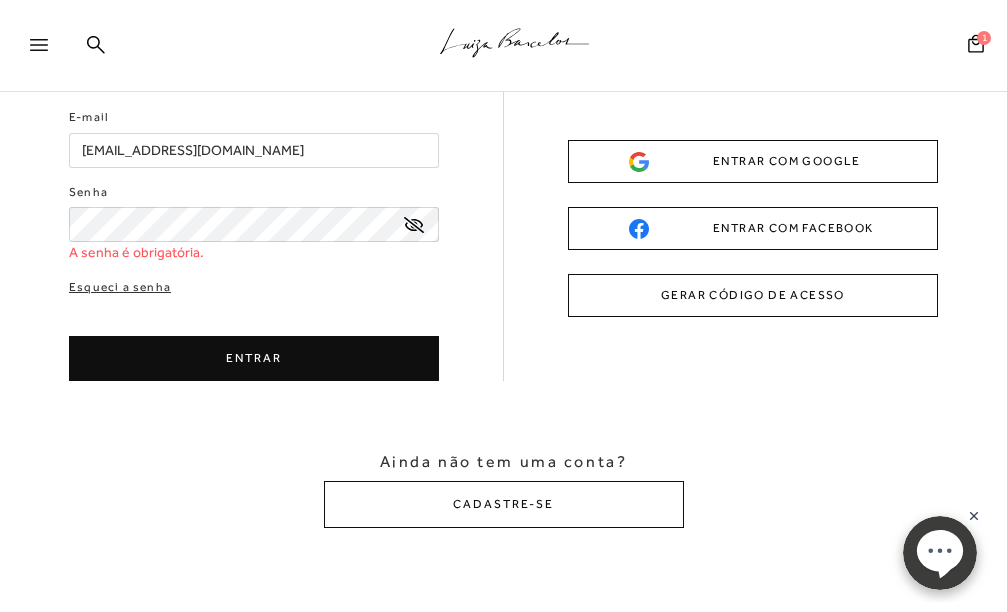 scroll, scrollTop: 0, scrollLeft: 0, axis: both 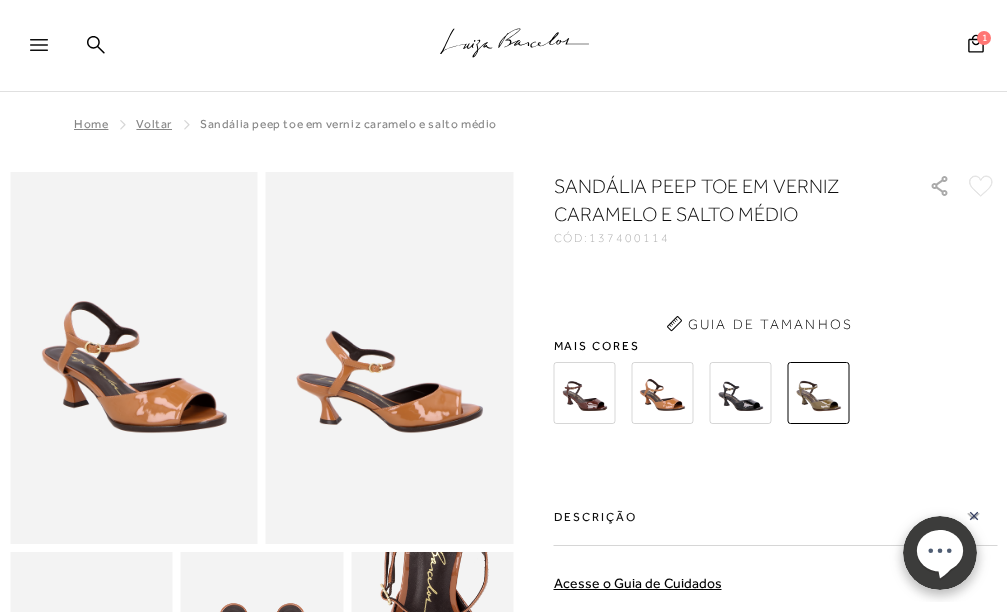 click on "Guia de Tamanhos" at bounding box center (760, 324) 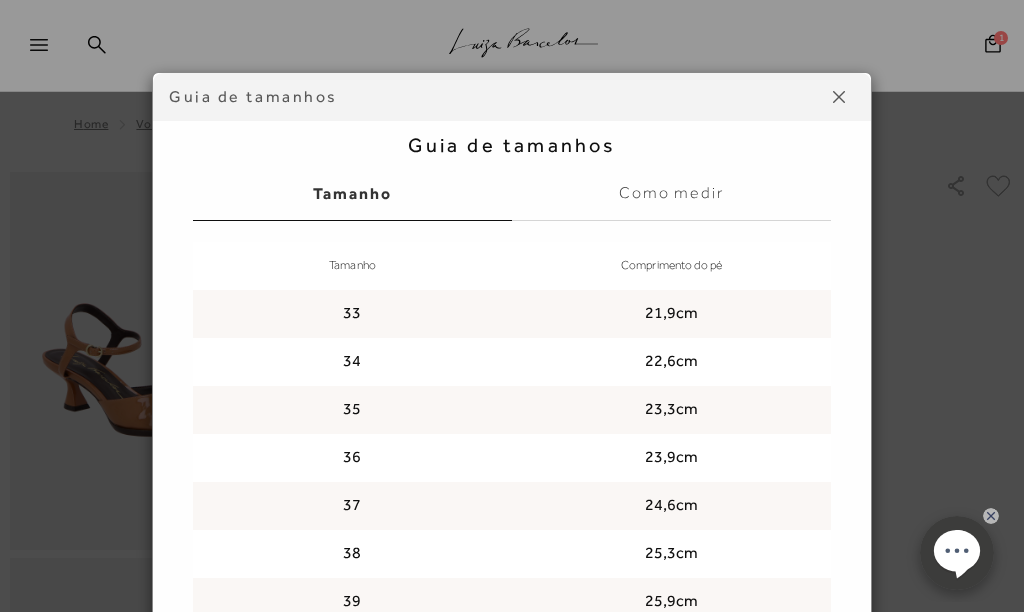 click on "Guia de tamanhos
Guia de tamanhos
[GEOGRAPHIC_DATA]
Como medir
Tamanho
Comprimento do pé
33
21,9cm
34
22,6cm
35
23,3cm
36
23,9cm
37 24,6cm 38" at bounding box center (512, 306) 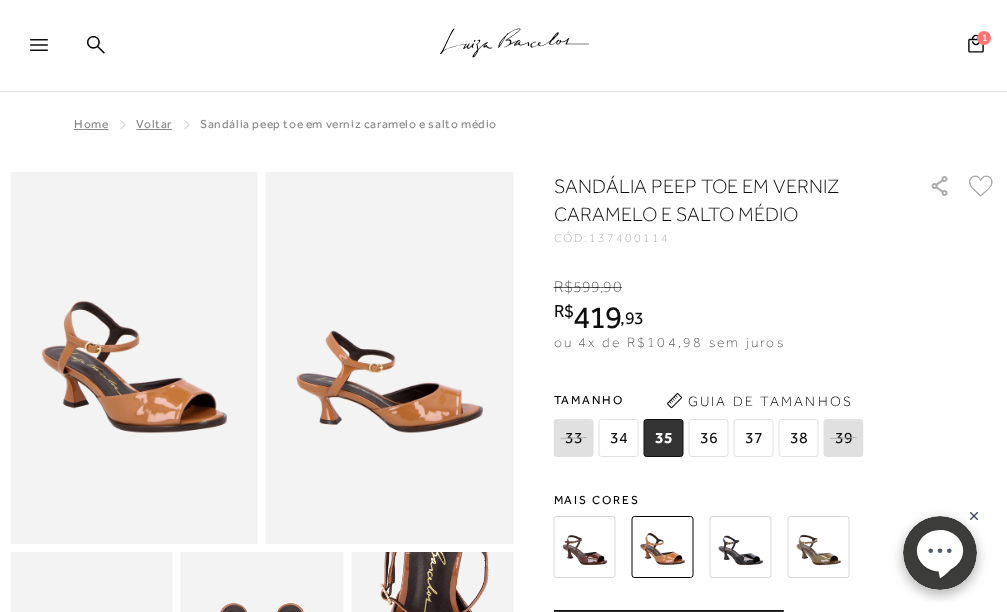 scroll, scrollTop: 0, scrollLeft: 0, axis: both 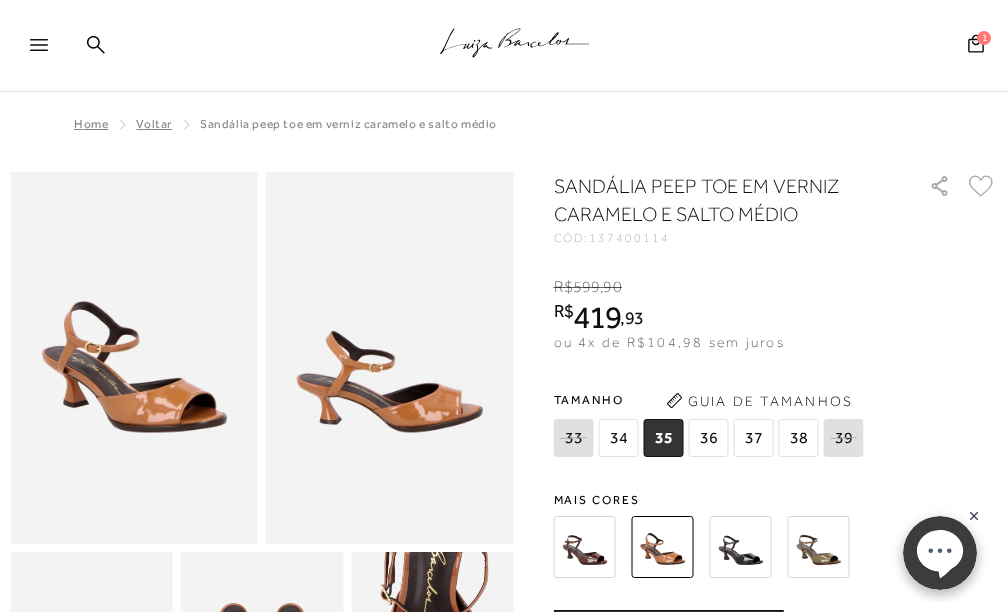 click at bounding box center (819, 547) 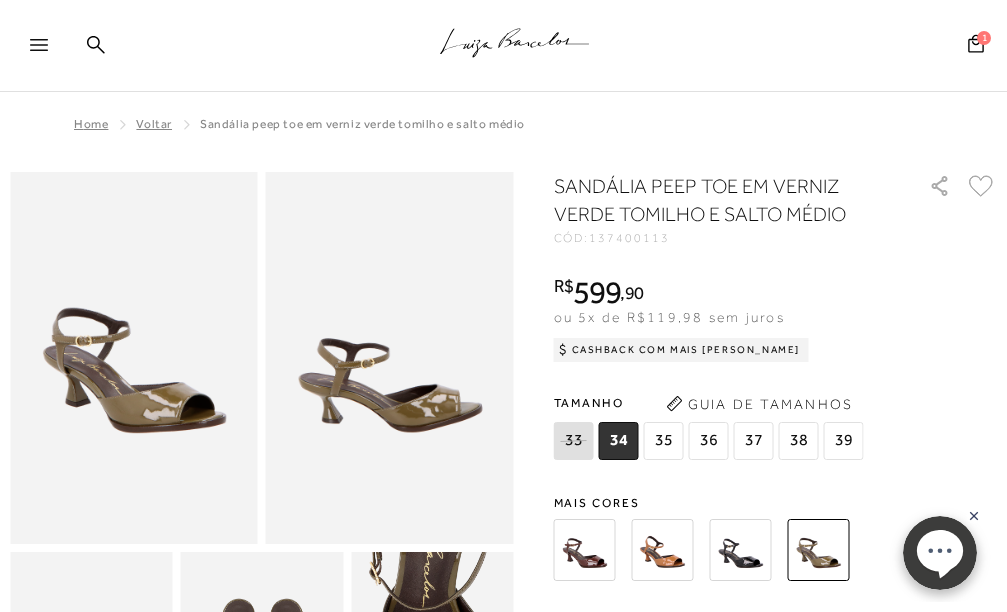 scroll, scrollTop: 100, scrollLeft: 0, axis: vertical 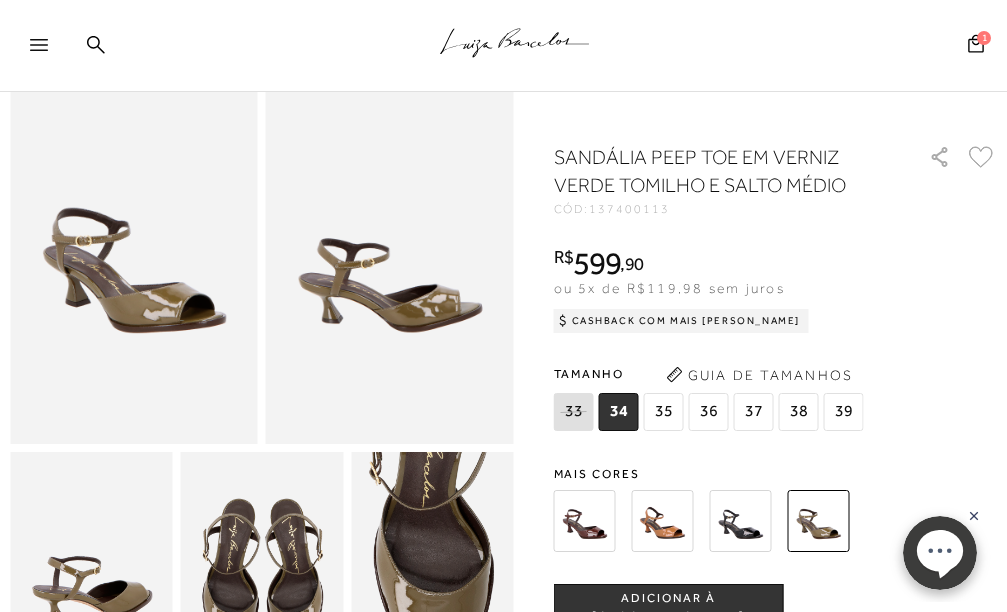 click at bounding box center [585, 521] 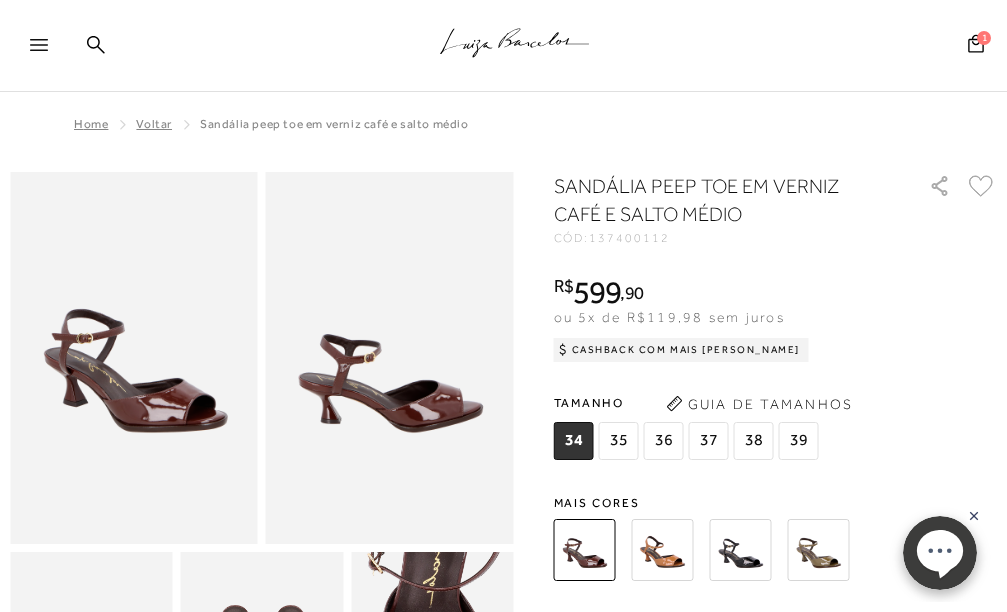 scroll, scrollTop: 0, scrollLeft: 0, axis: both 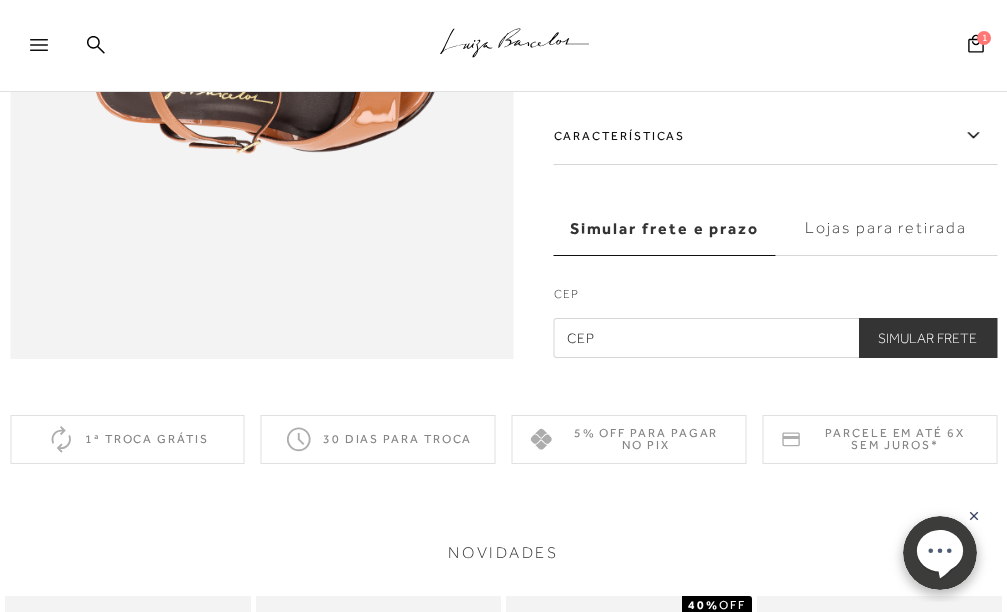 click at bounding box center [776, 339] 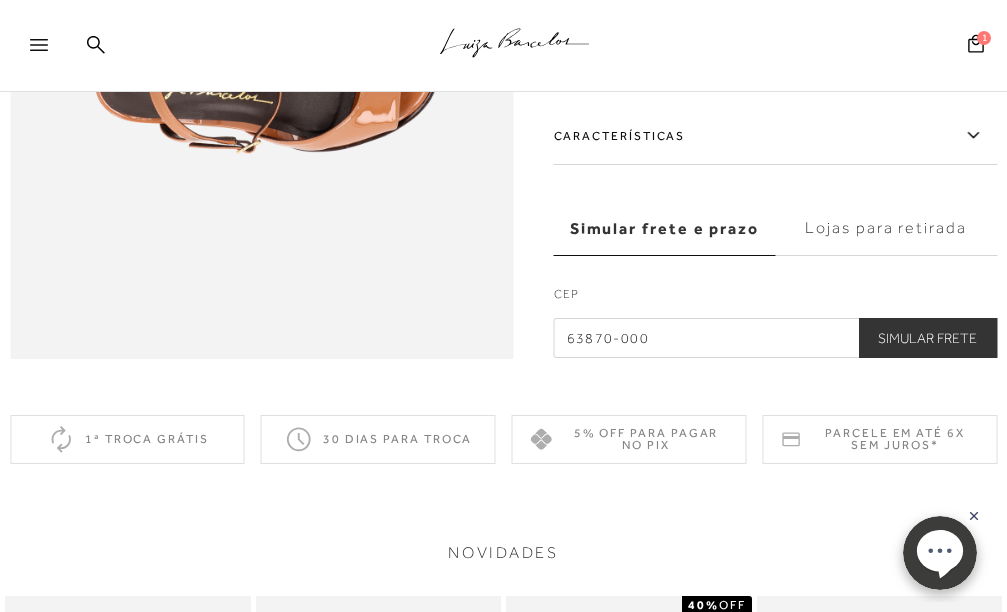 type on "63870-000" 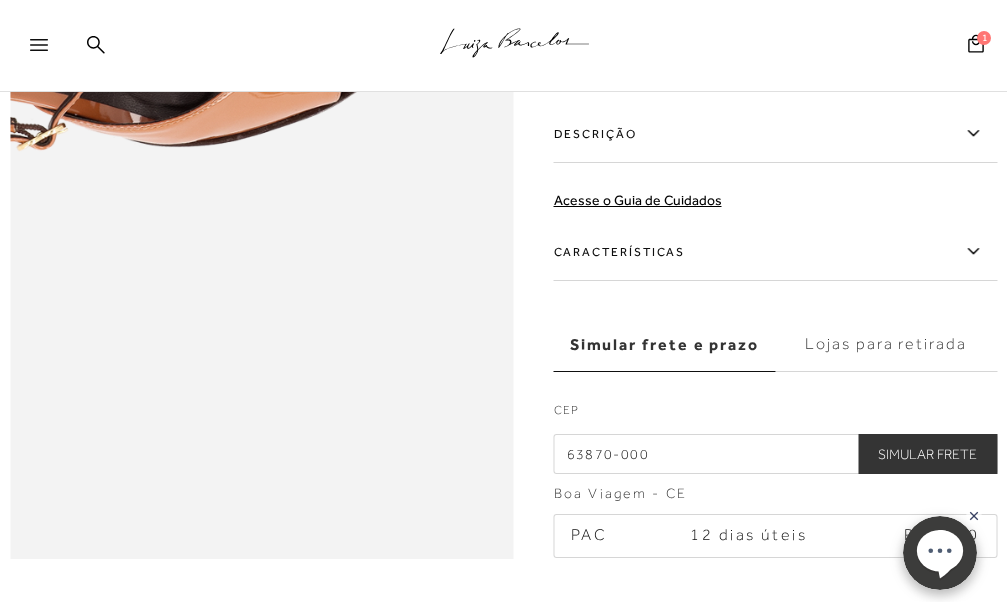 scroll, scrollTop: 900, scrollLeft: 0, axis: vertical 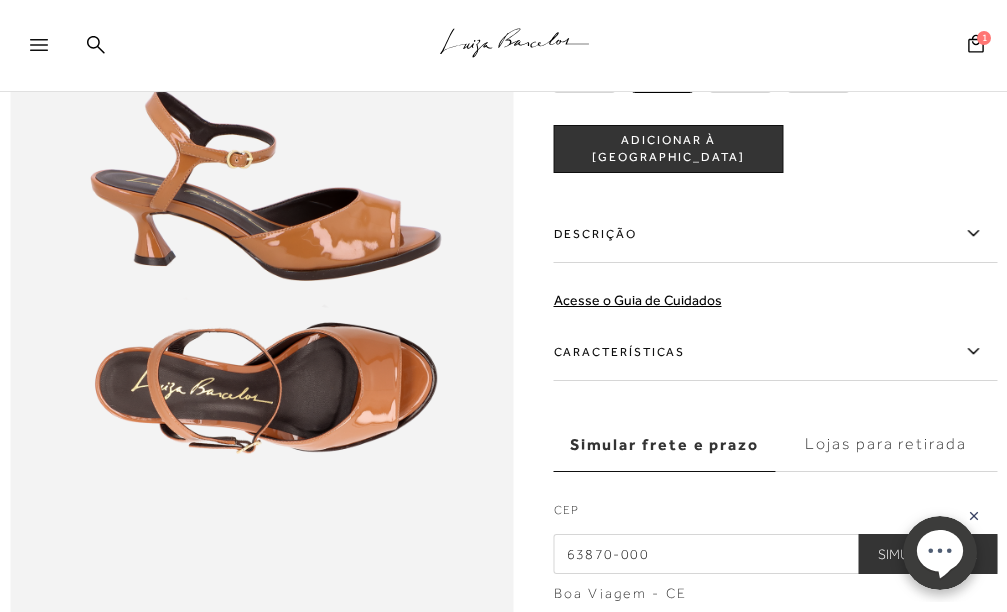 click at bounding box center [741, 62] 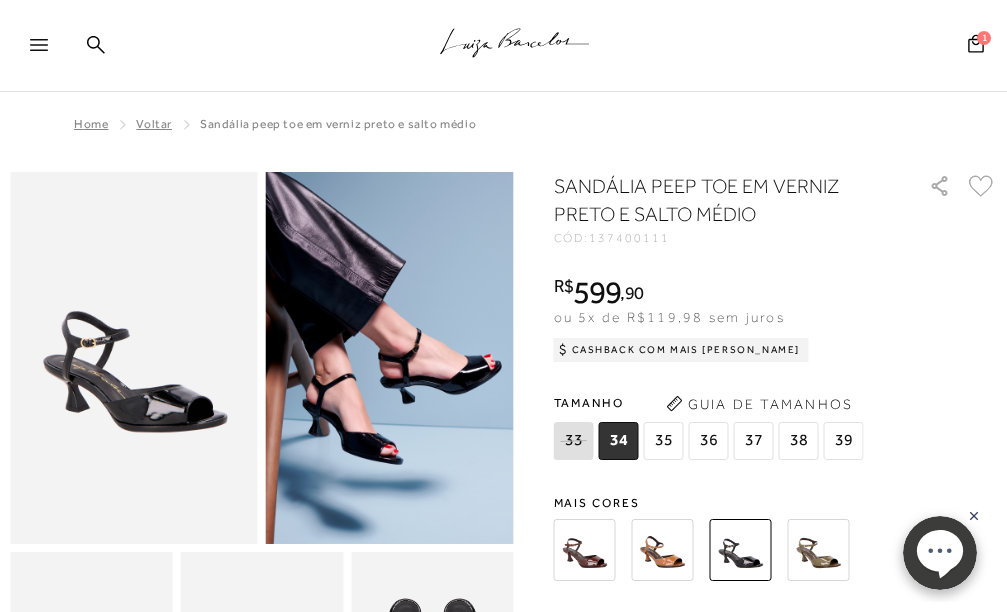 scroll, scrollTop: 0, scrollLeft: 0, axis: both 